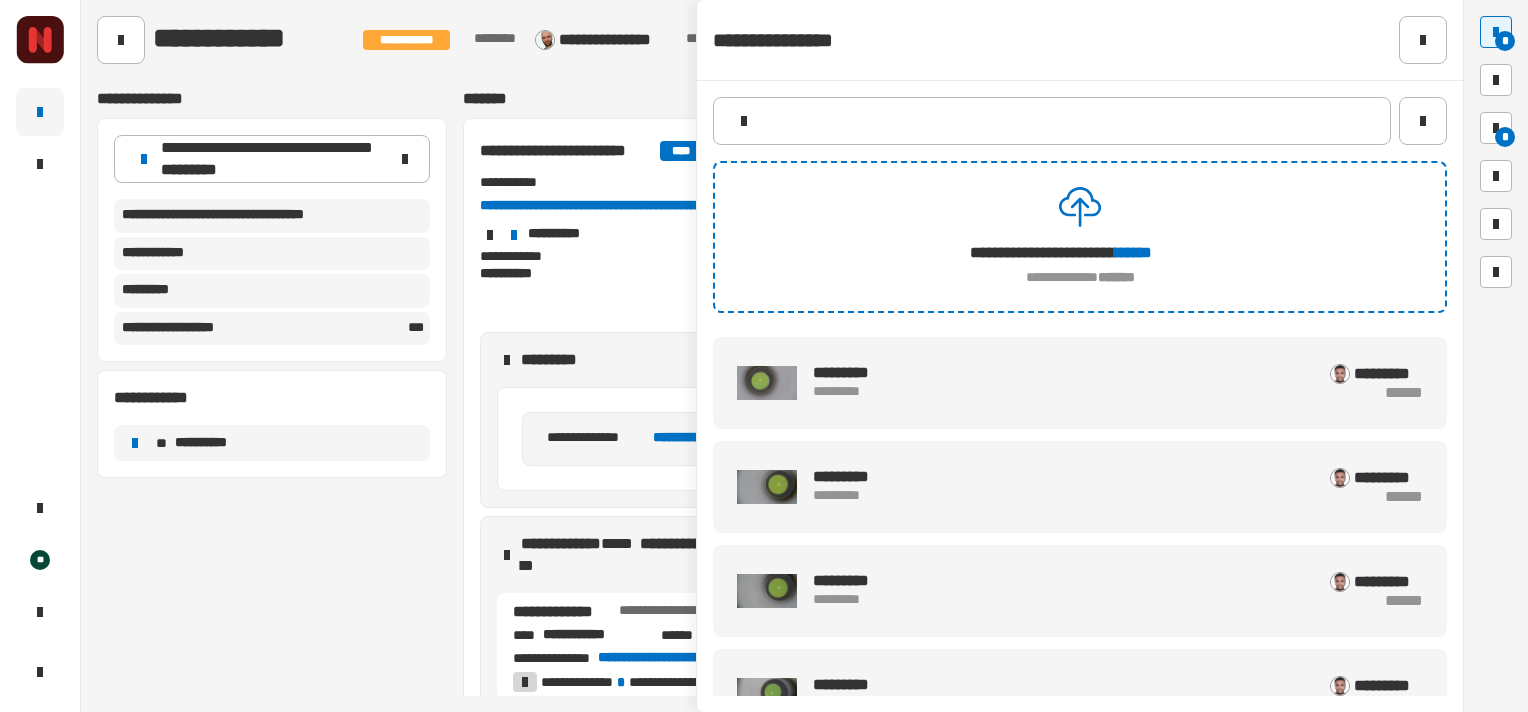 scroll, scrollTop: 0, scrollLeft: 0, axis: both 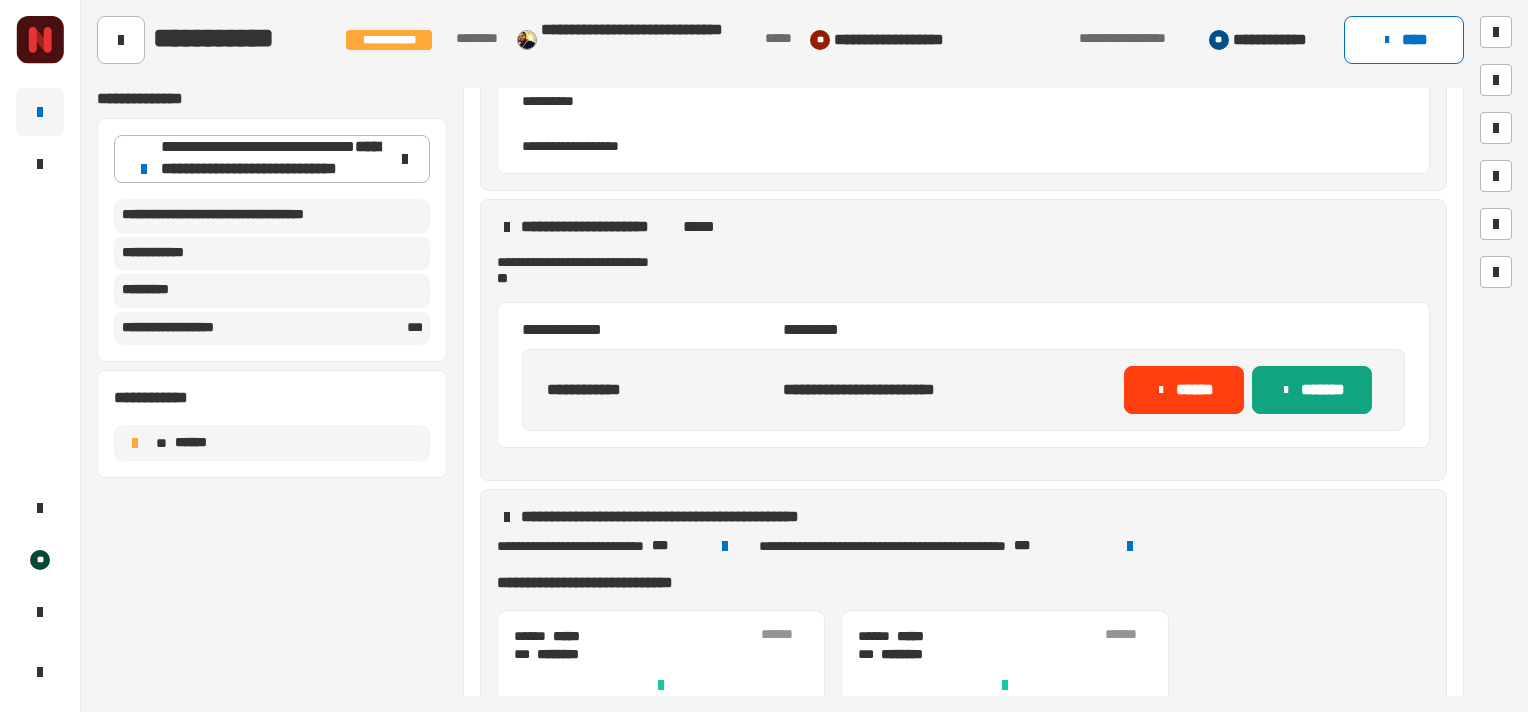 click on "*******" 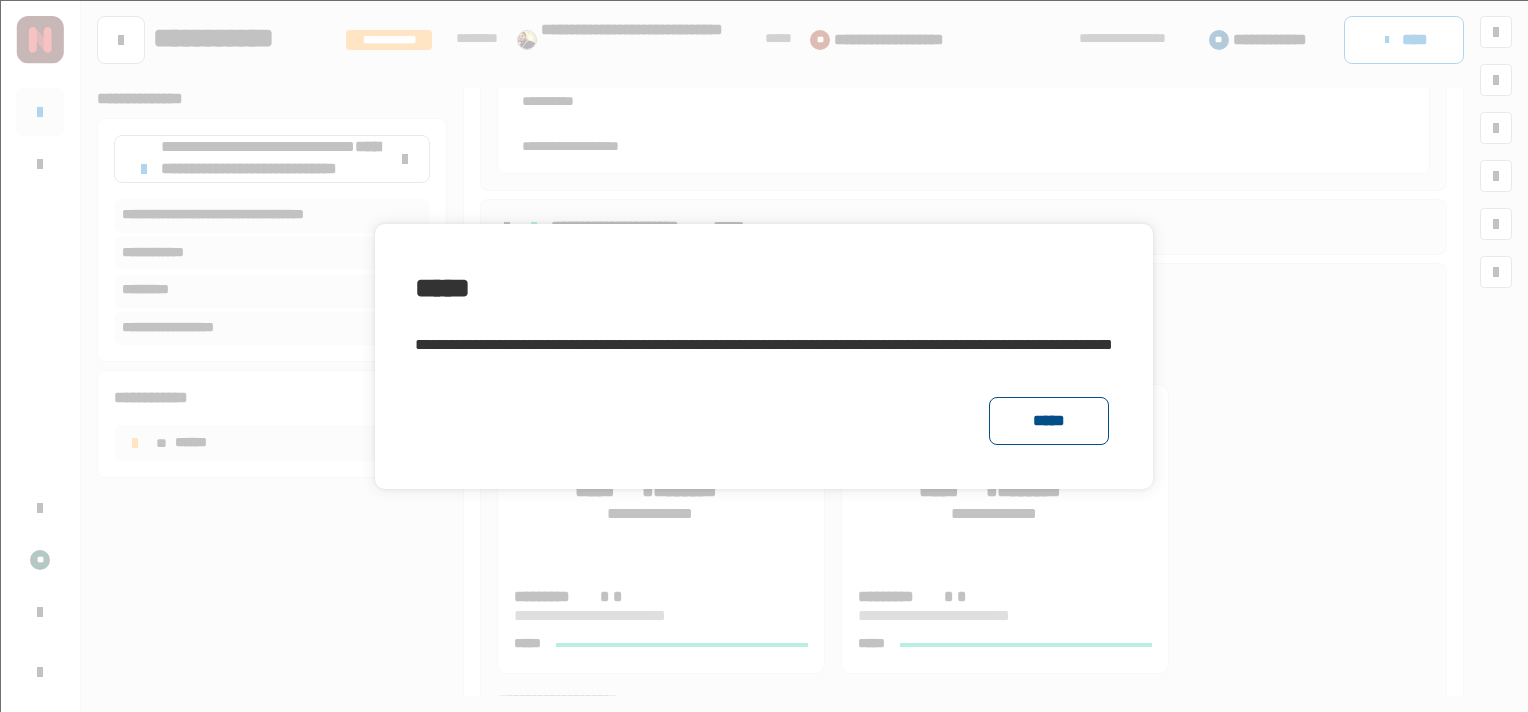 click on "*****" 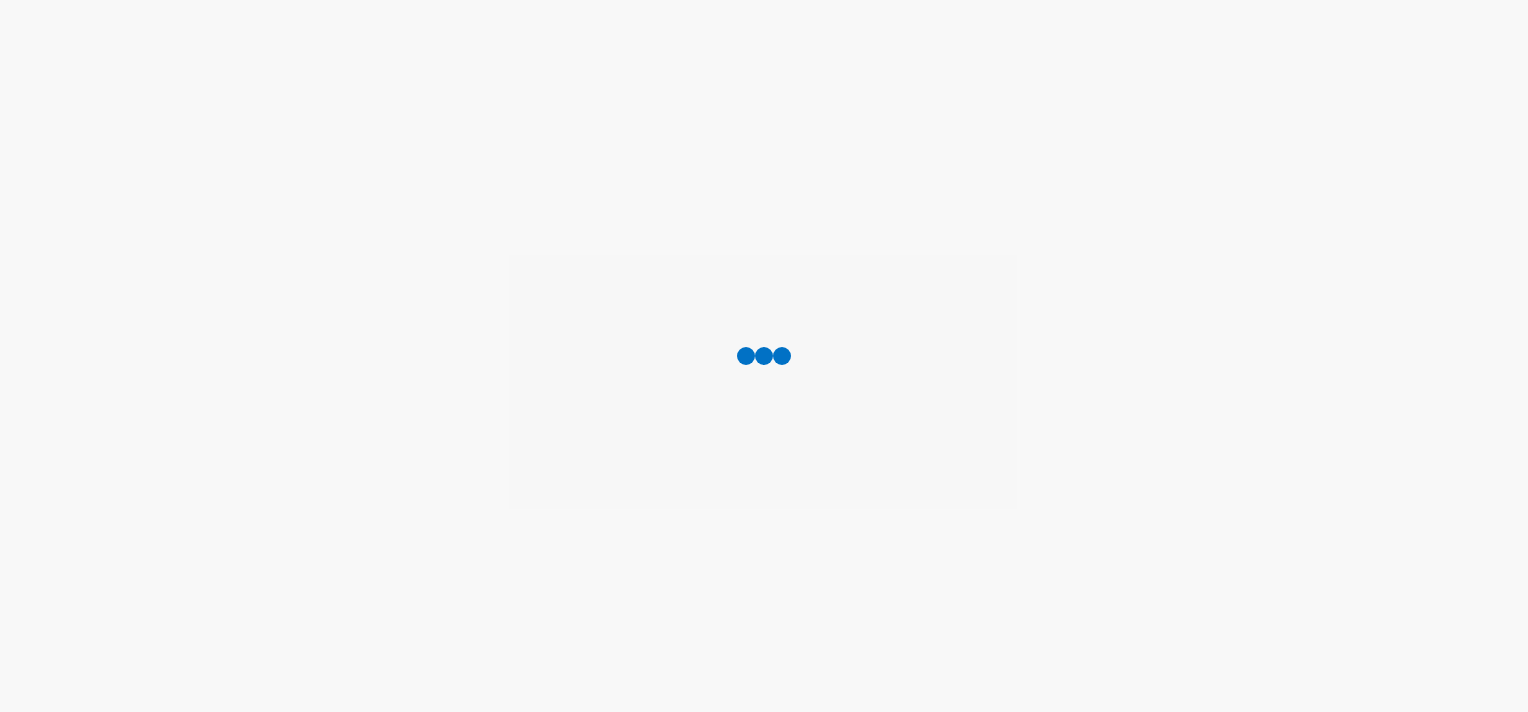 scroll, scrollTop: 0, scrollLeft: 0, axis: both 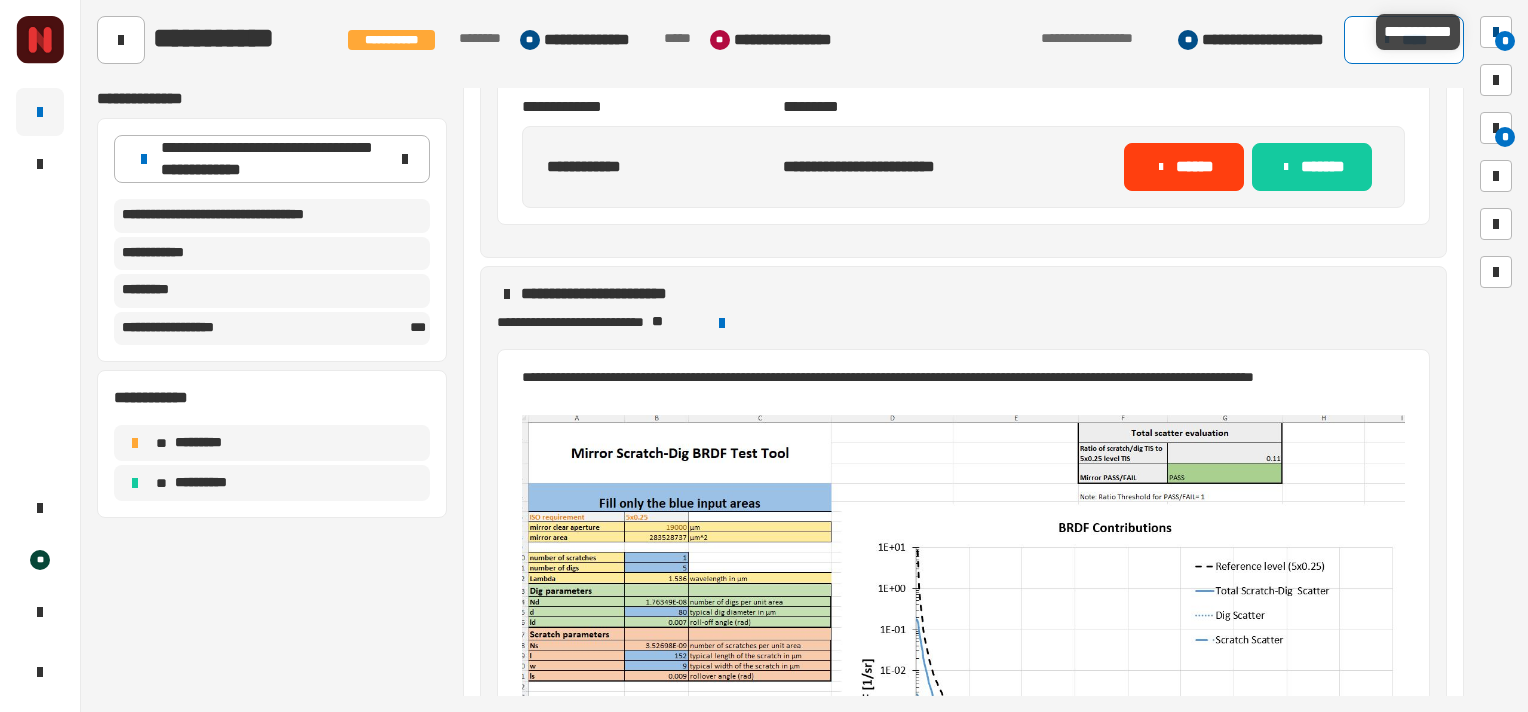 click at bounding box center (1496, 32) 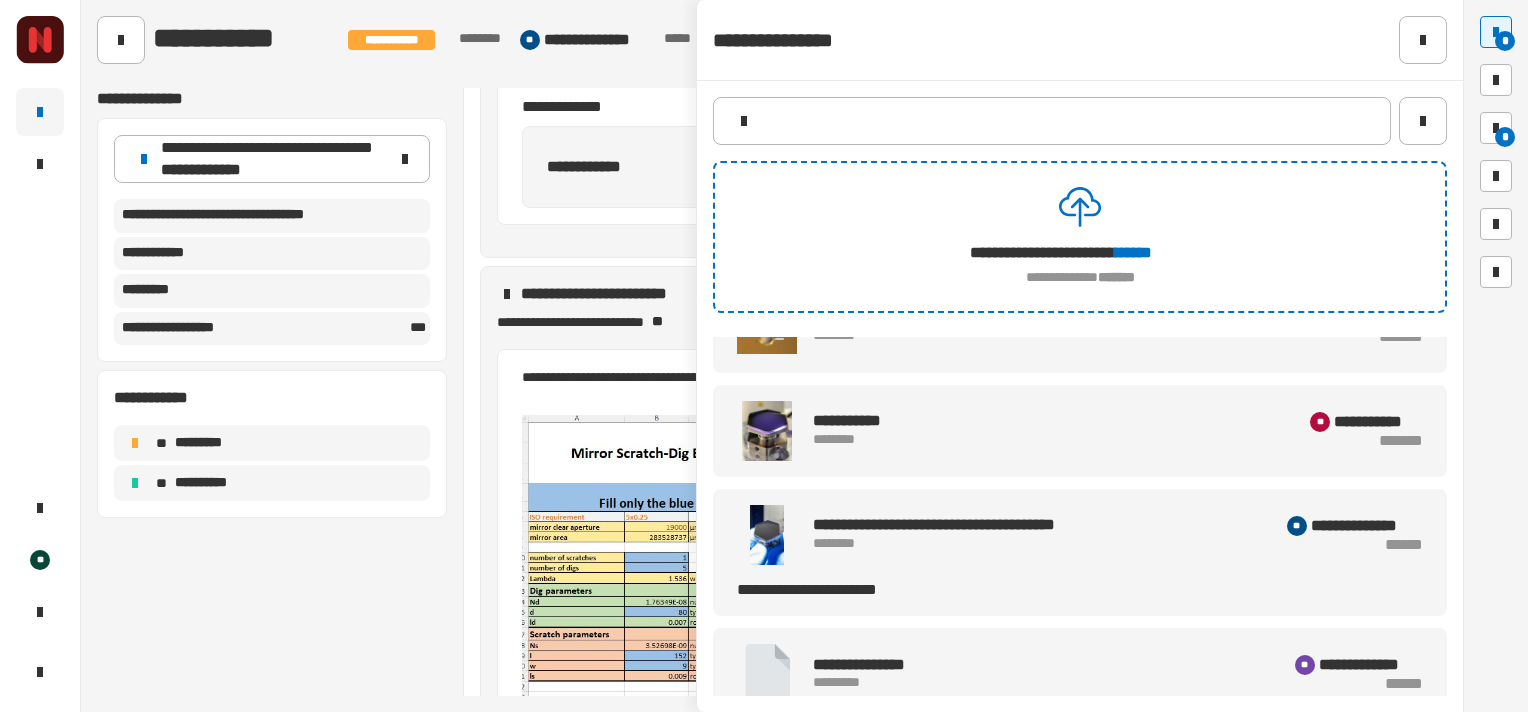 scroll, scrollTop: 478, scrollLeft: 0, axis: vertical 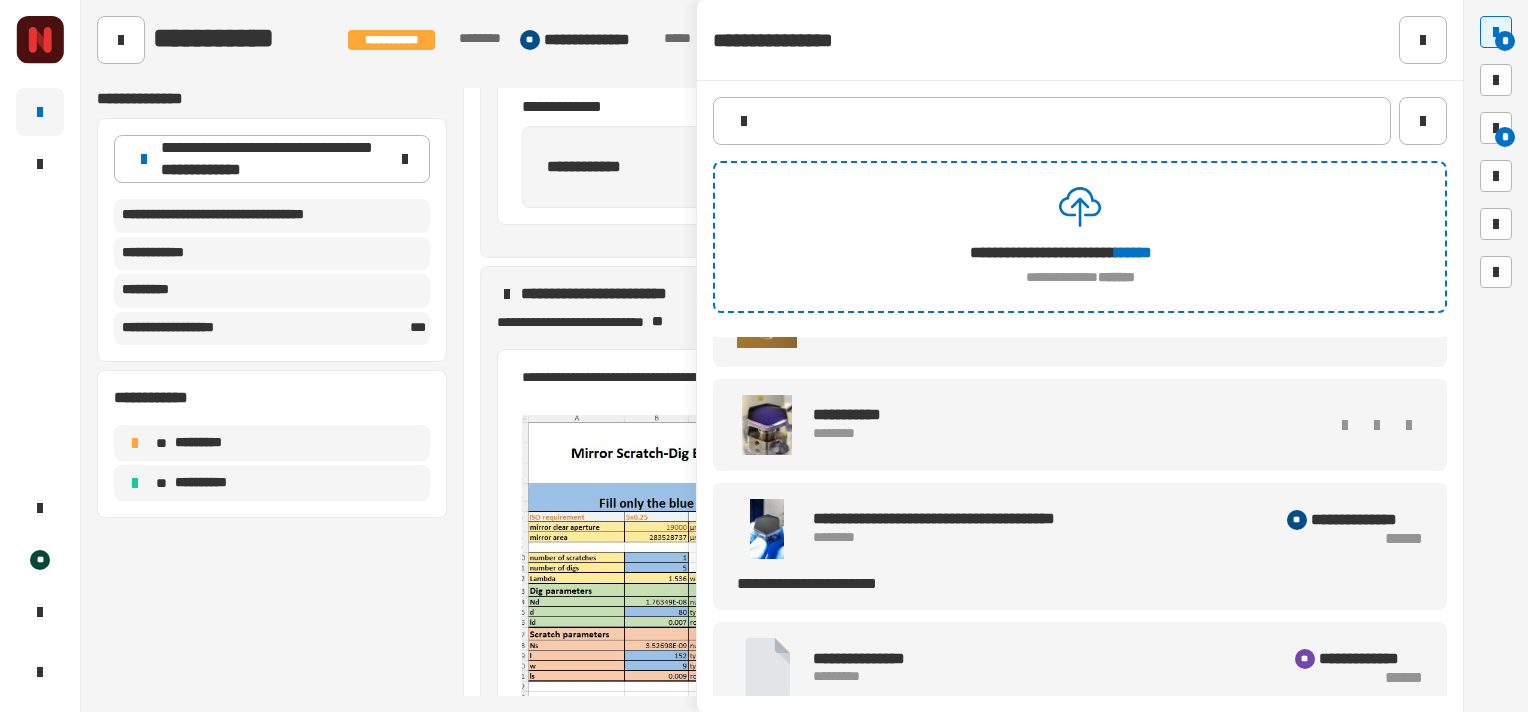 click at bounding box center (766, 425) 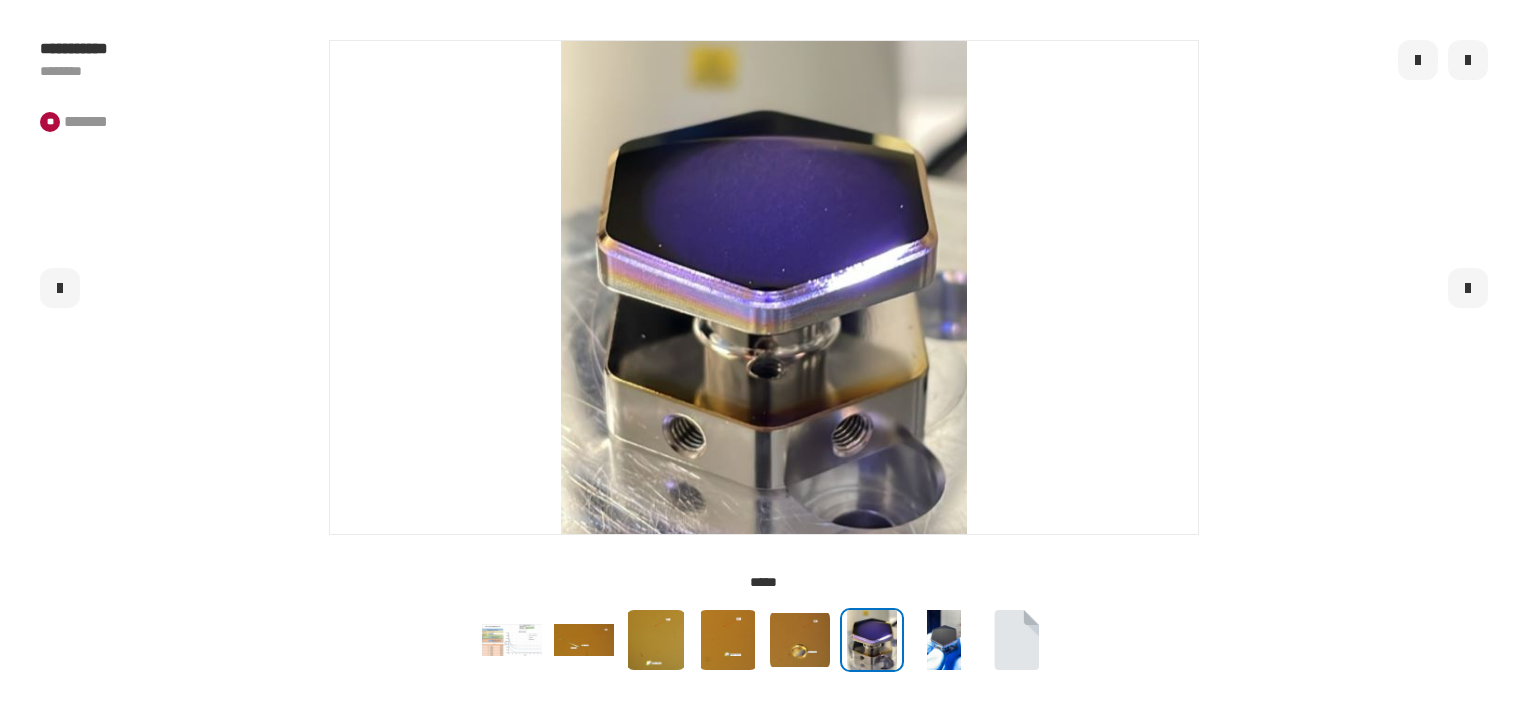click 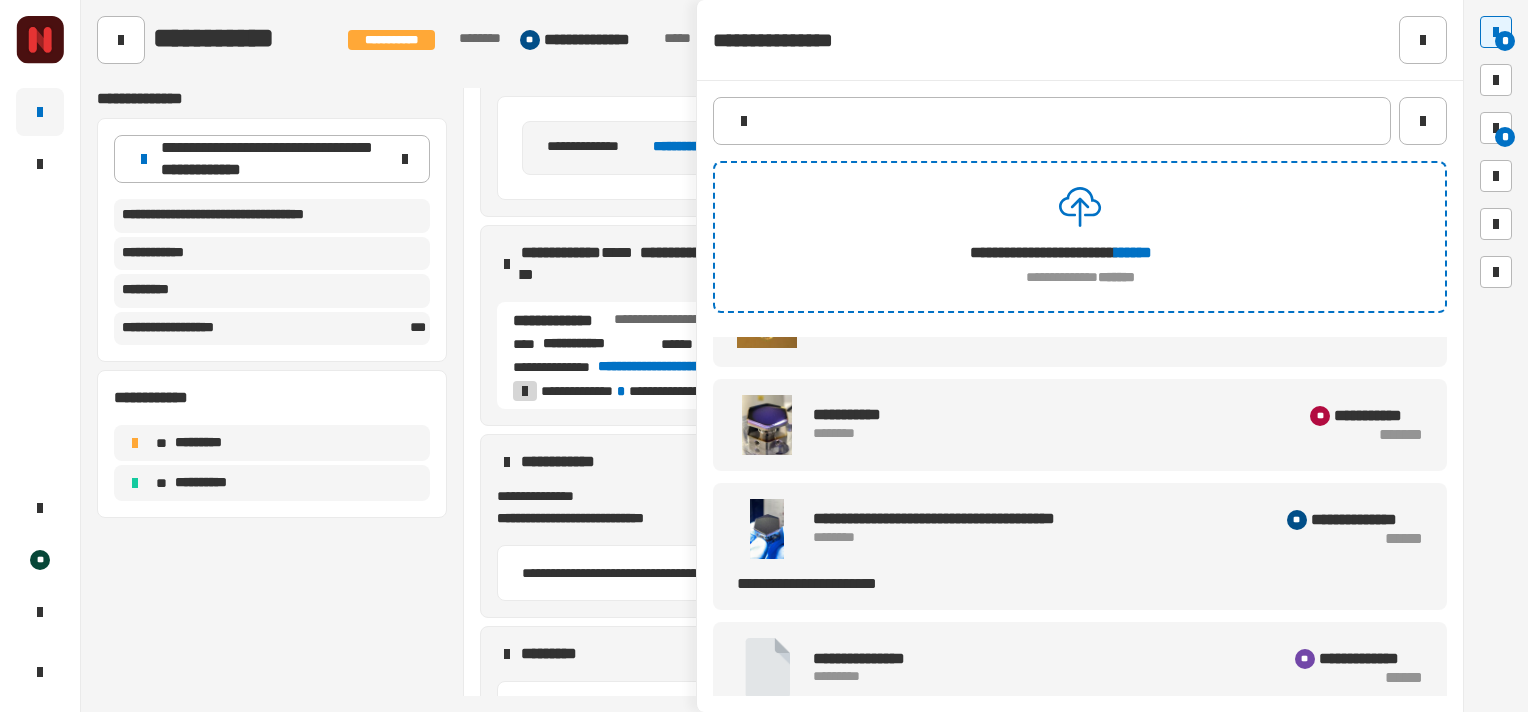 scroll, scrollTop: 300, scrollLeft: 0, axis: vertical 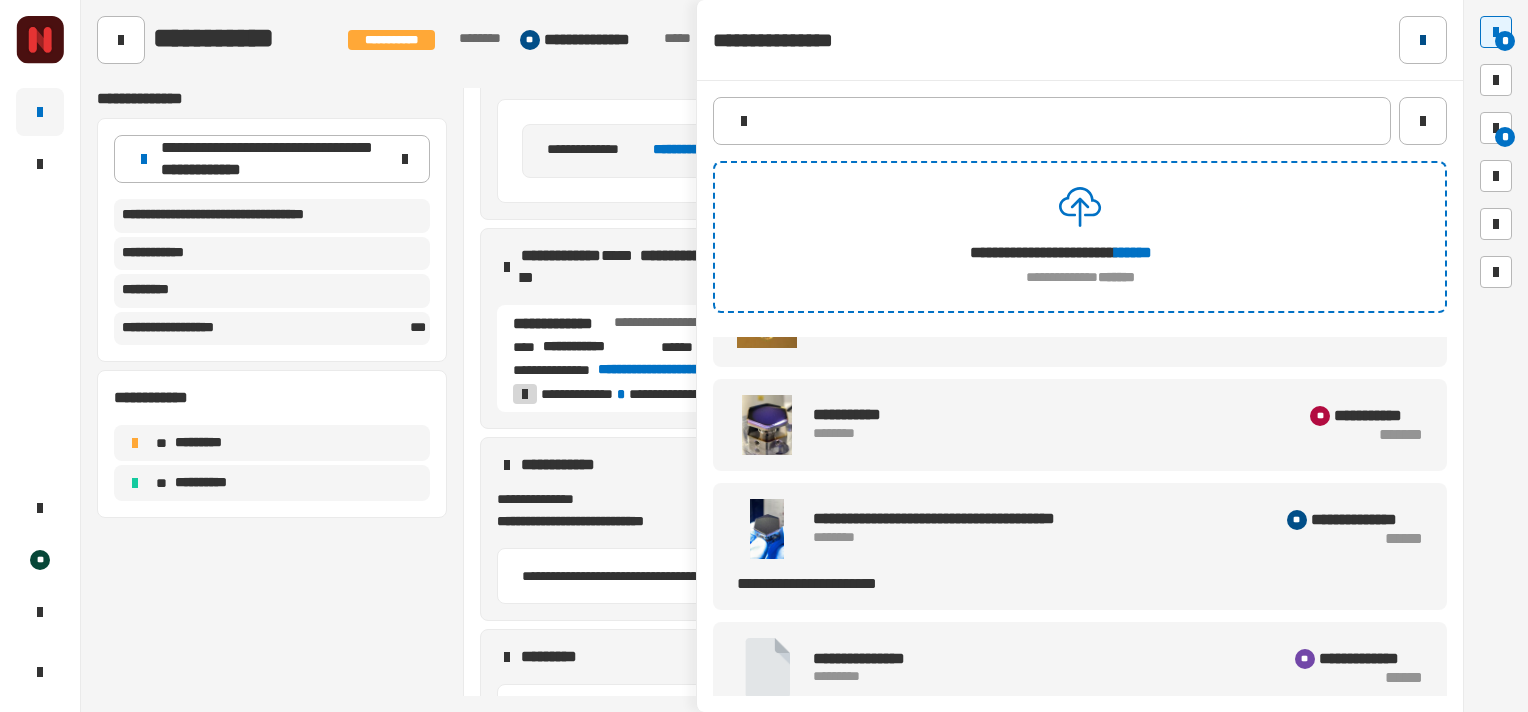 click 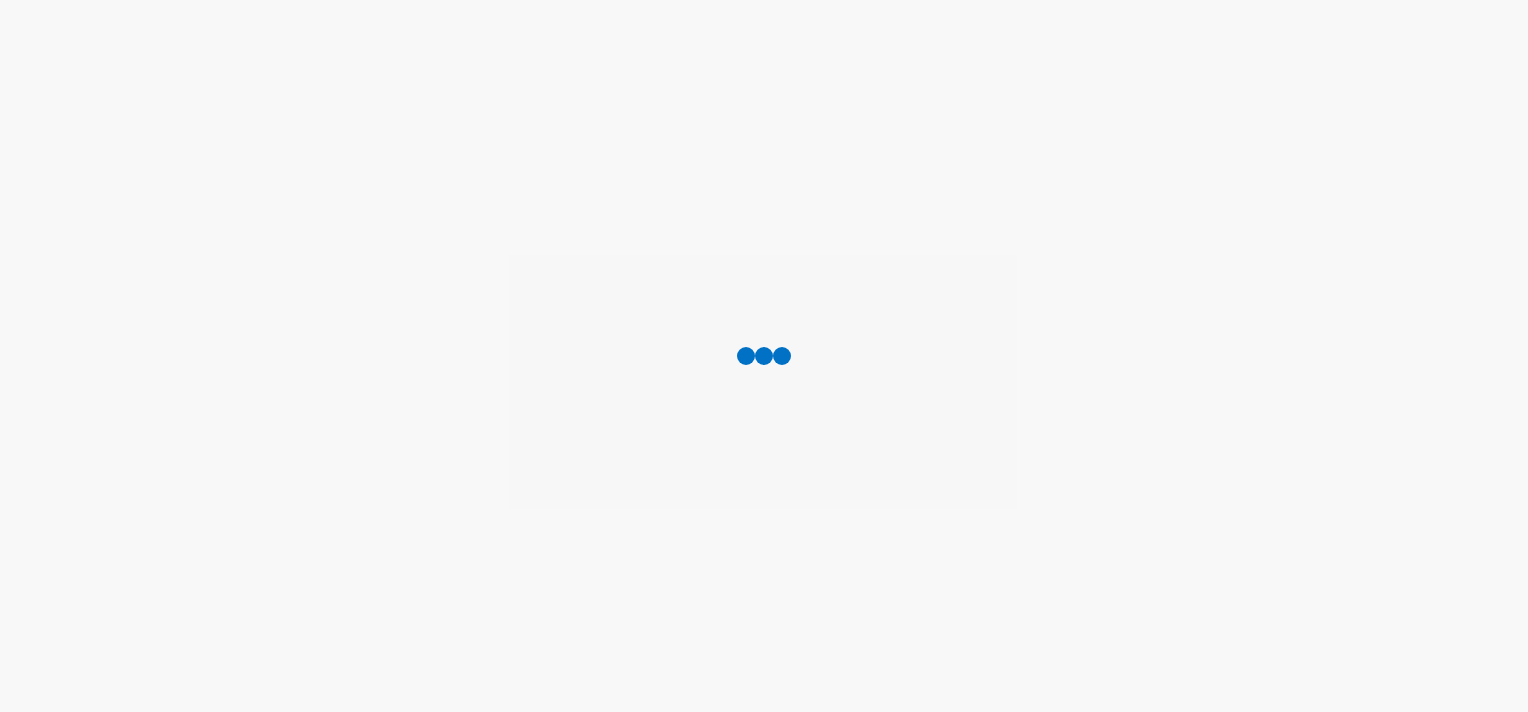 scroll, scrollTop: 0, scrollLeft: 0, axis: both 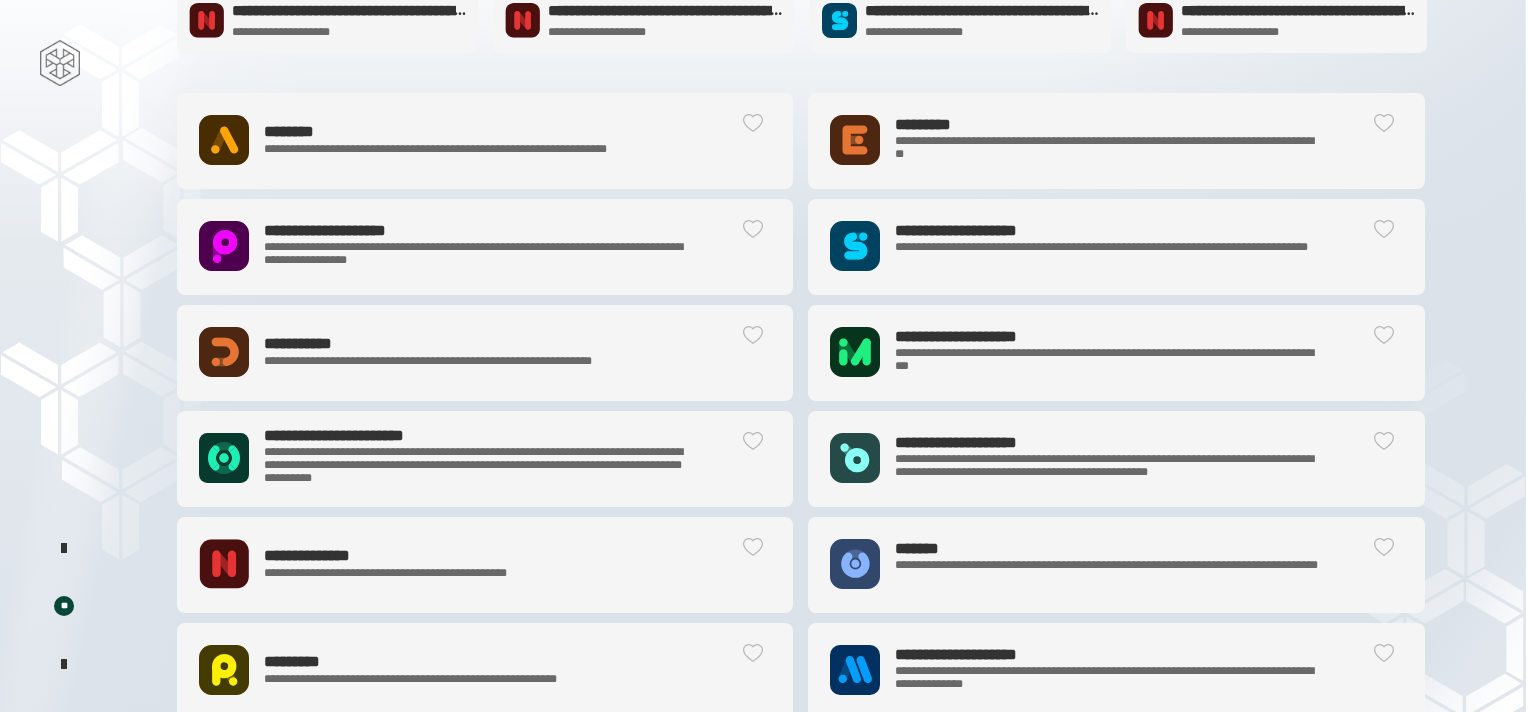 click on "**********" 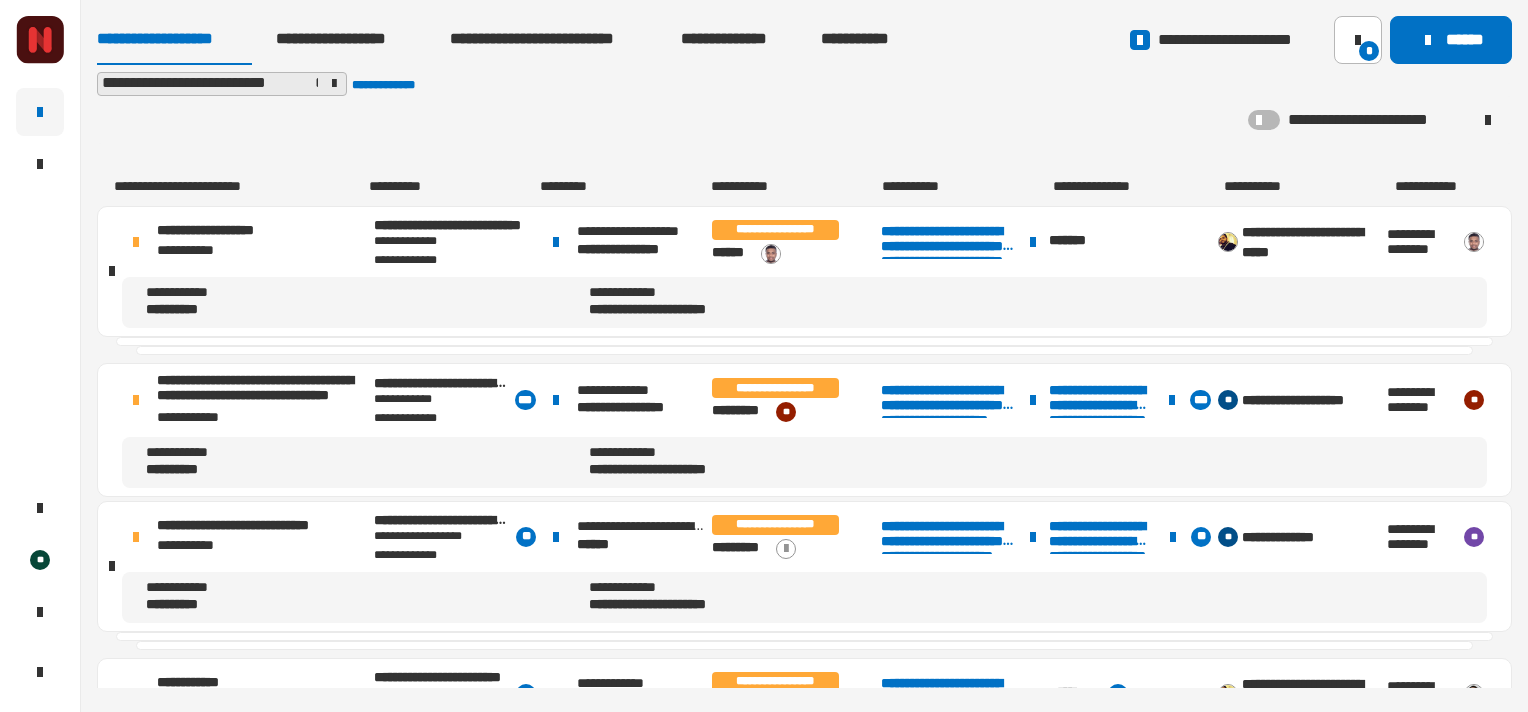 click 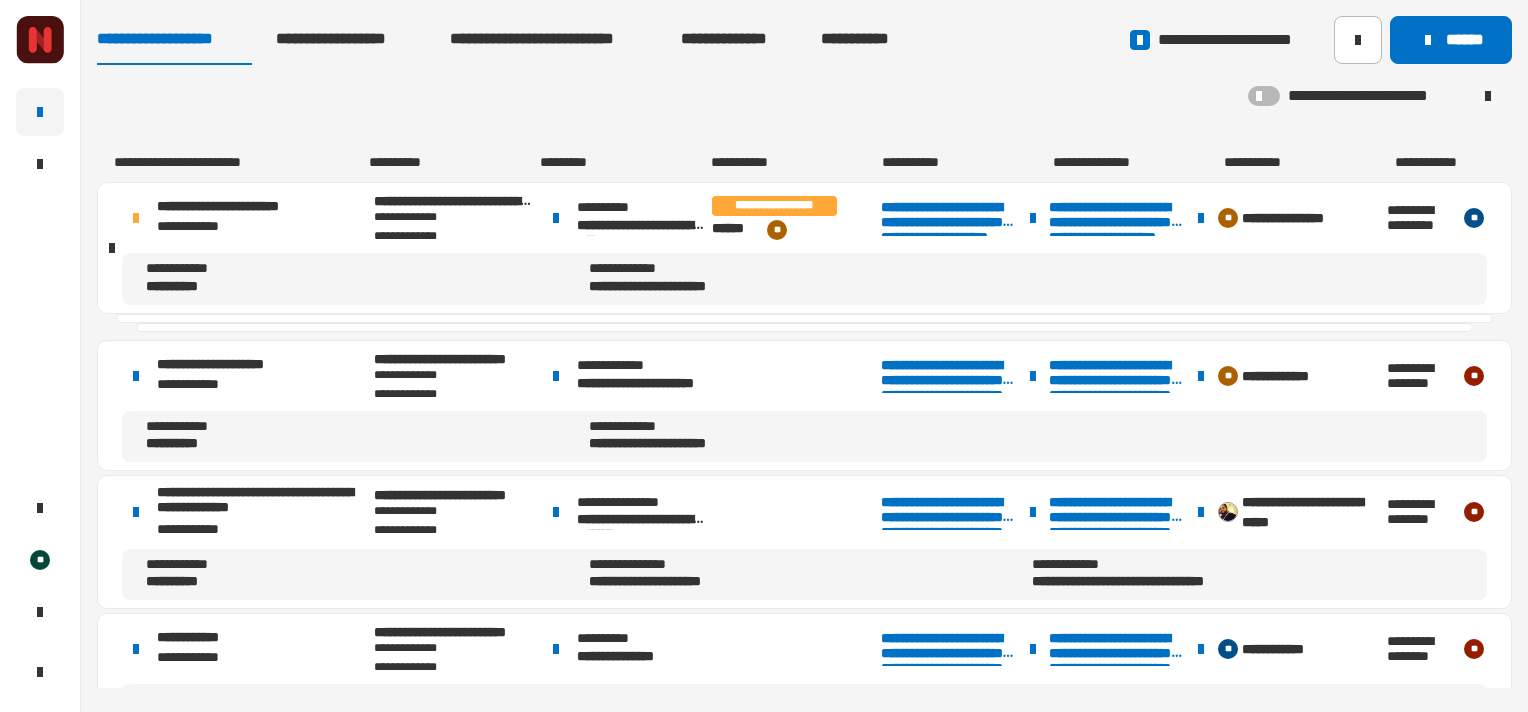 click 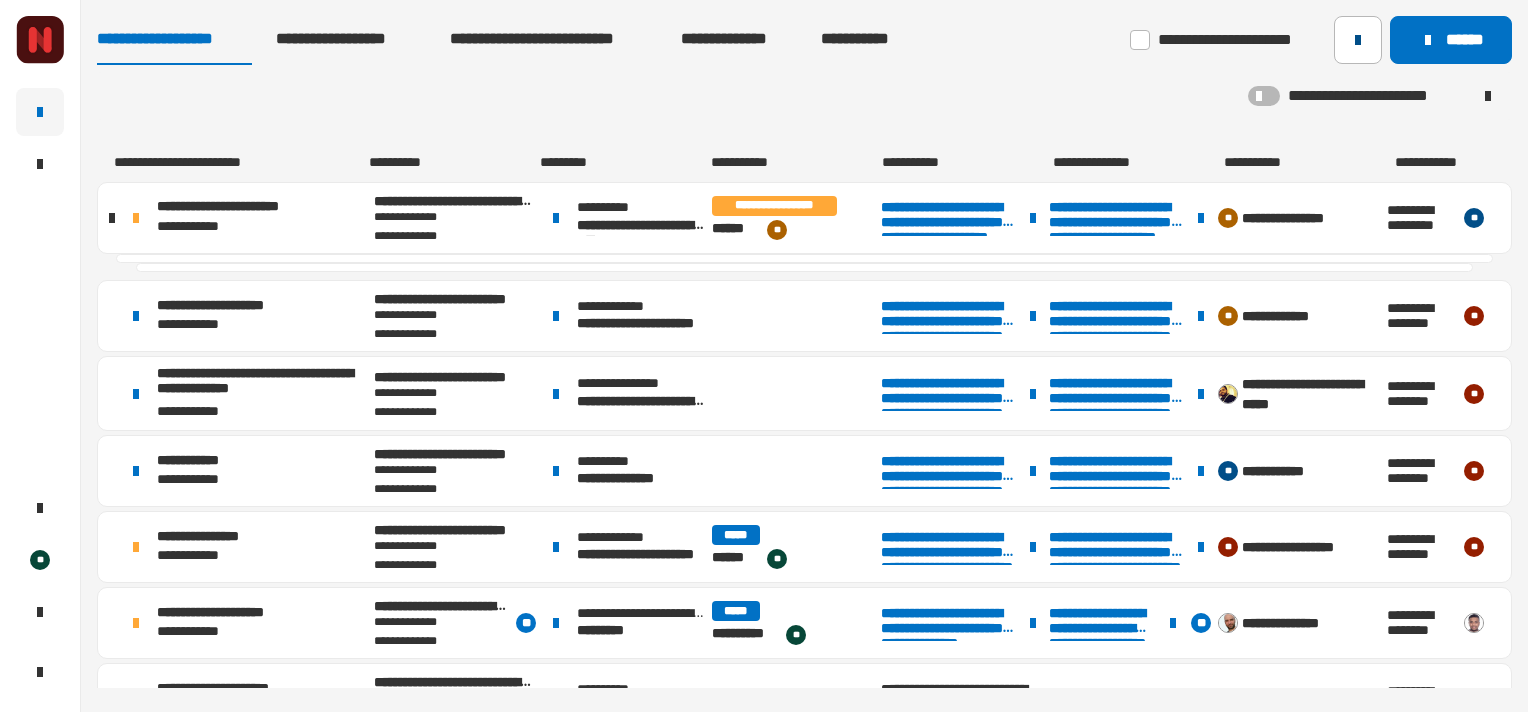 click 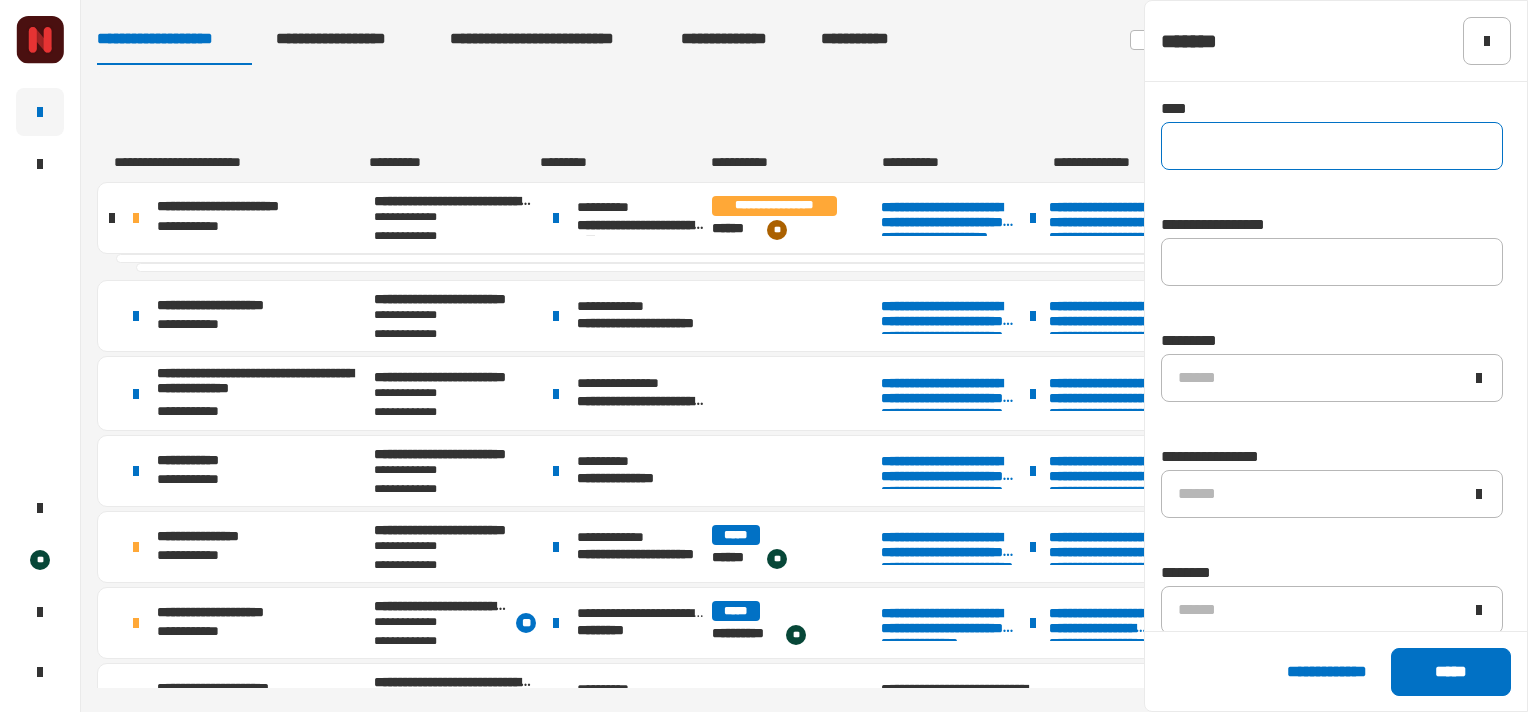 click 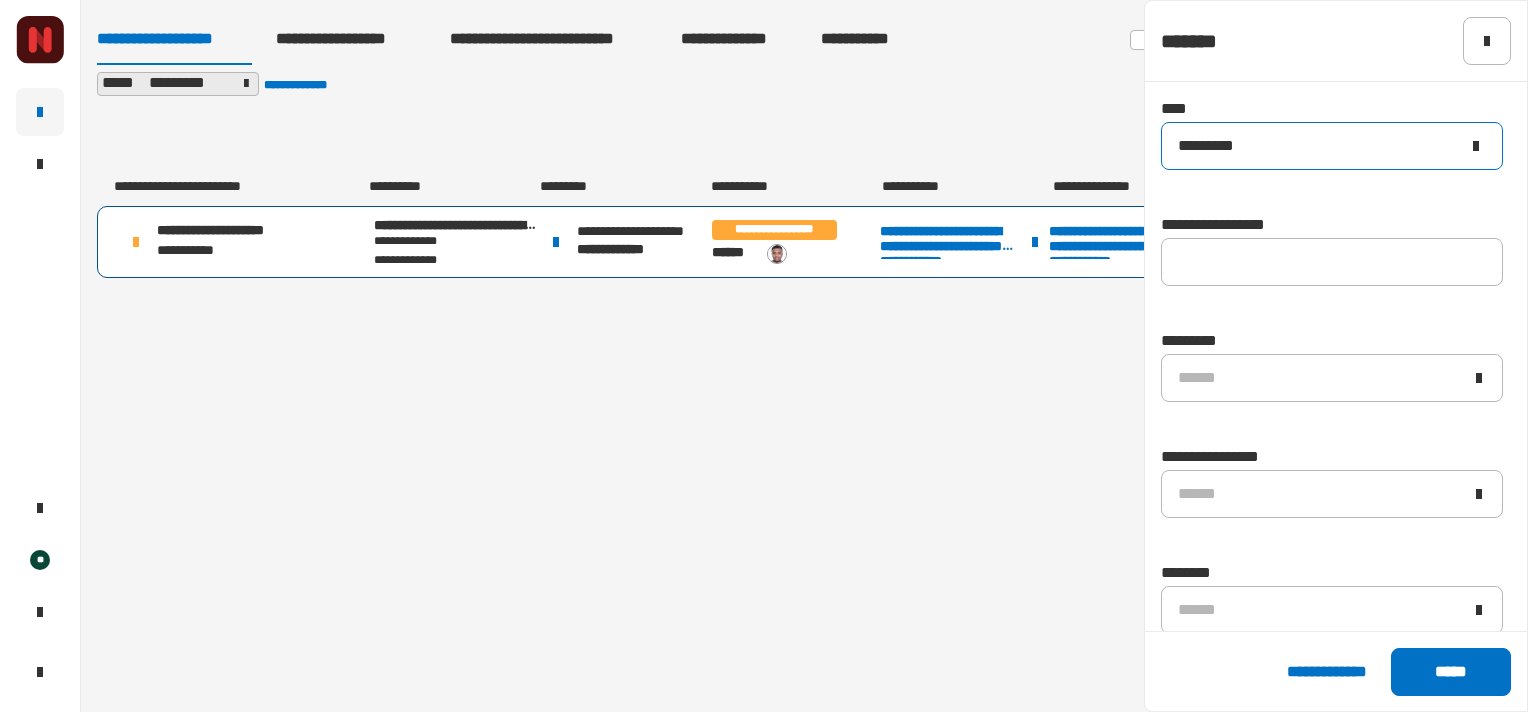 type on "*********" 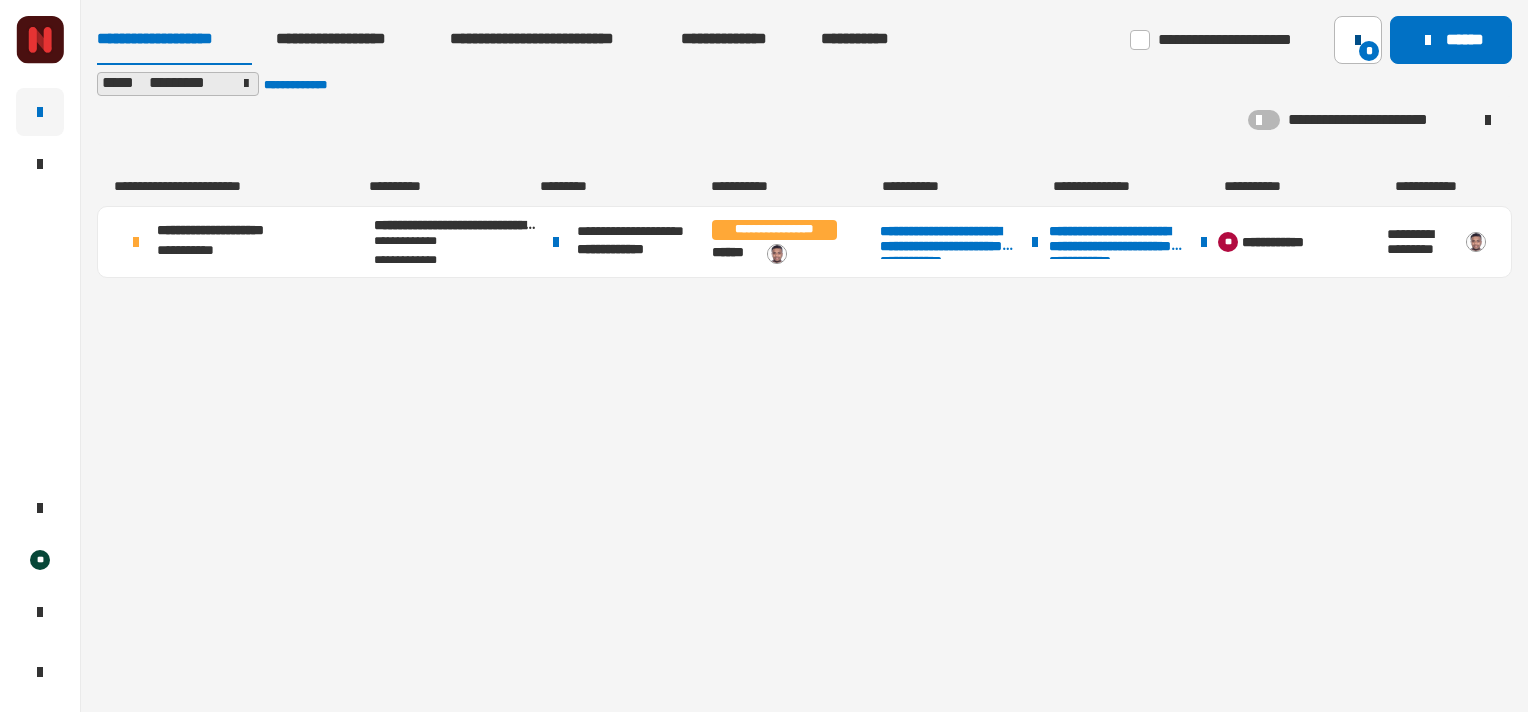 click on "*" 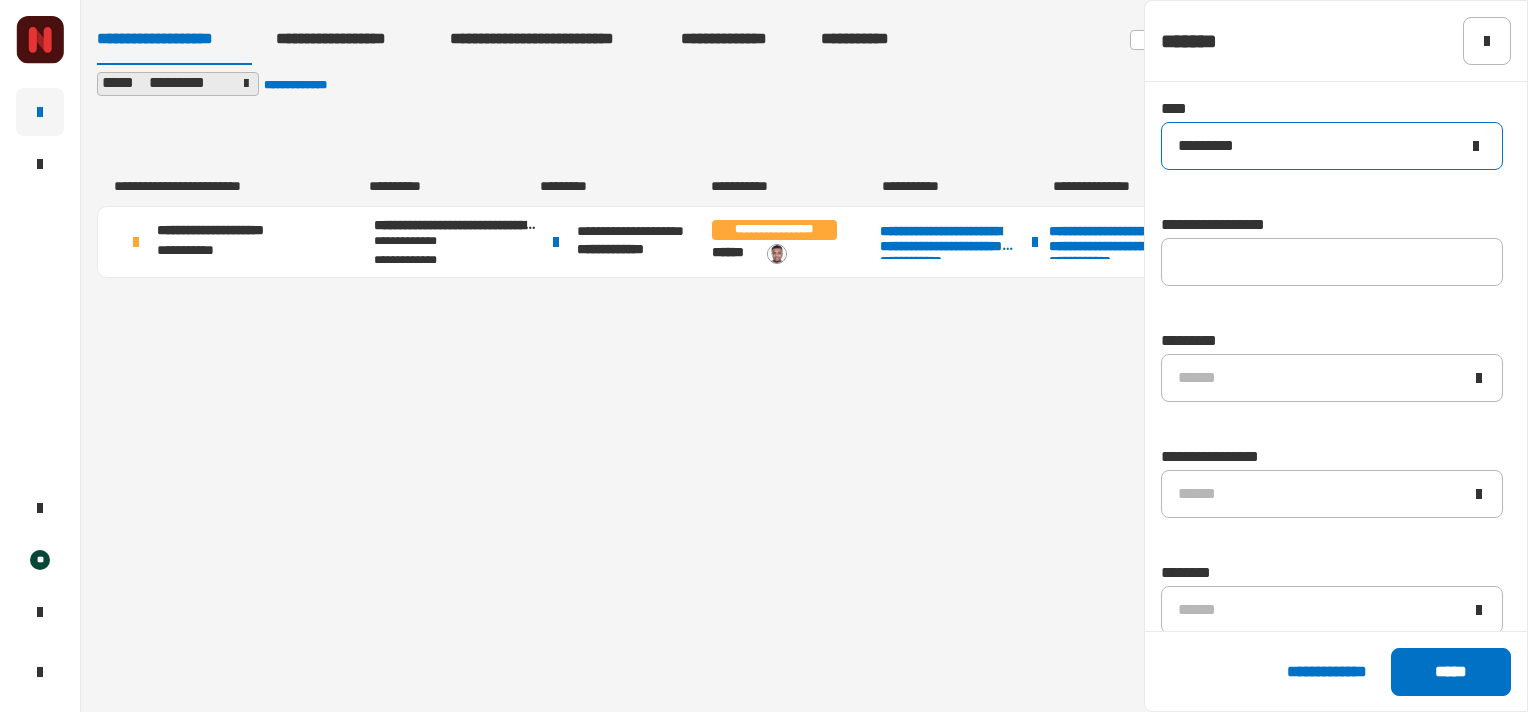click on "*********" 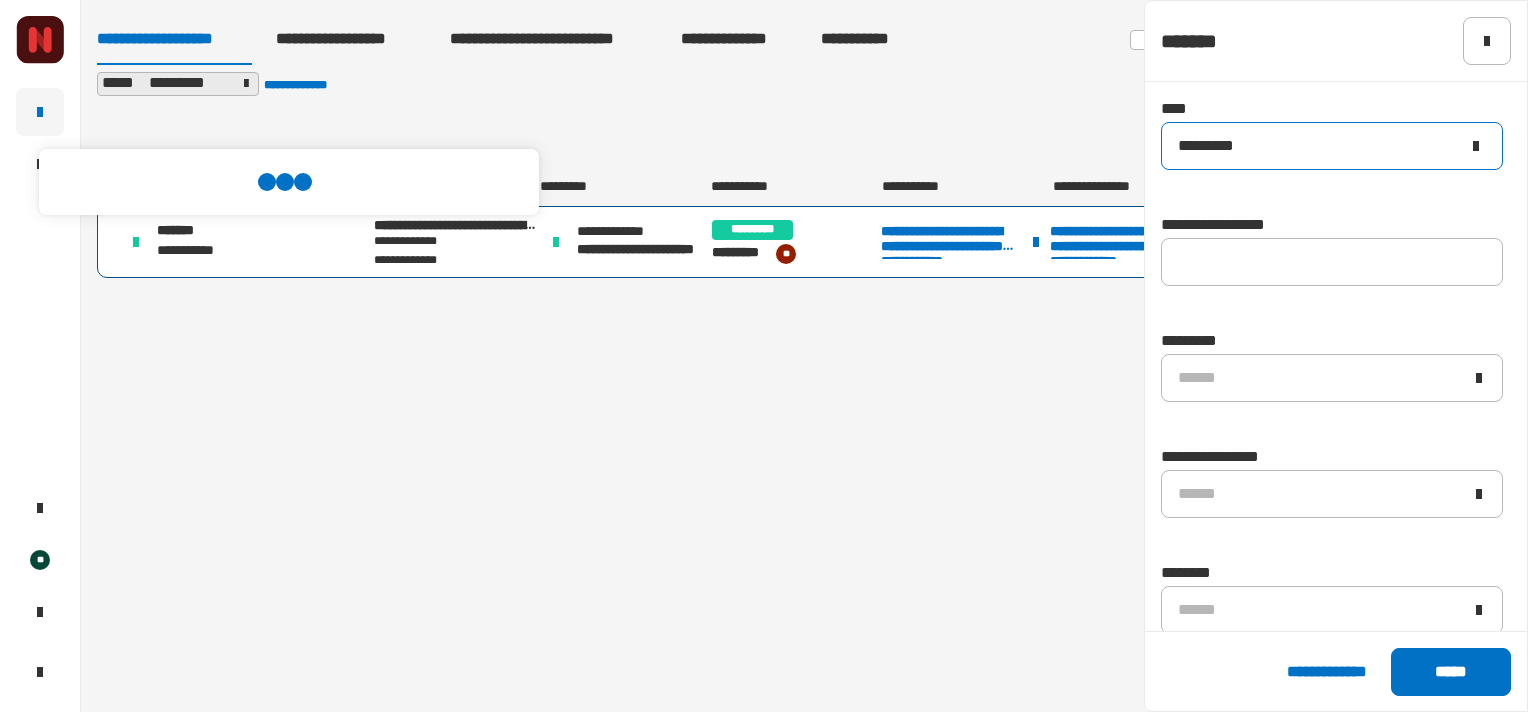 type on "*********" 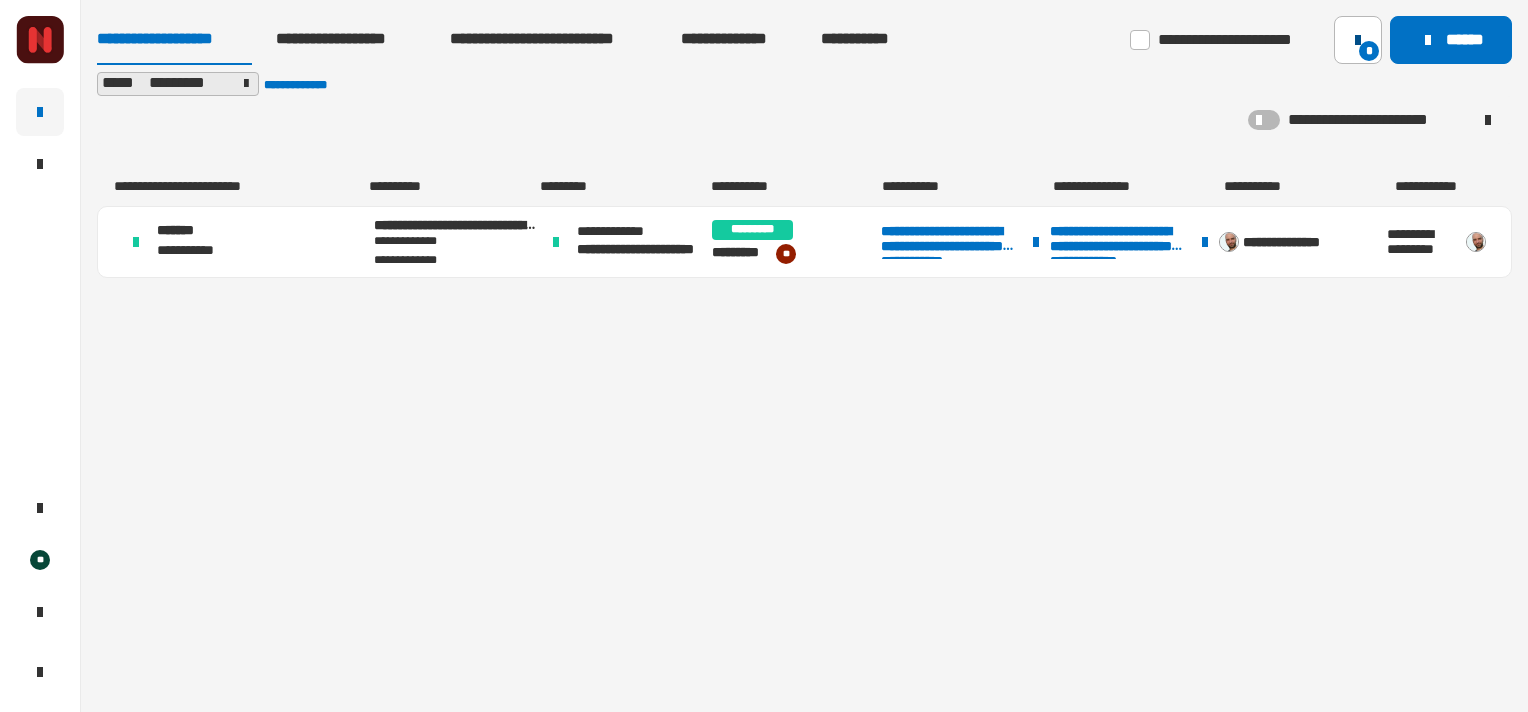 click on "*" 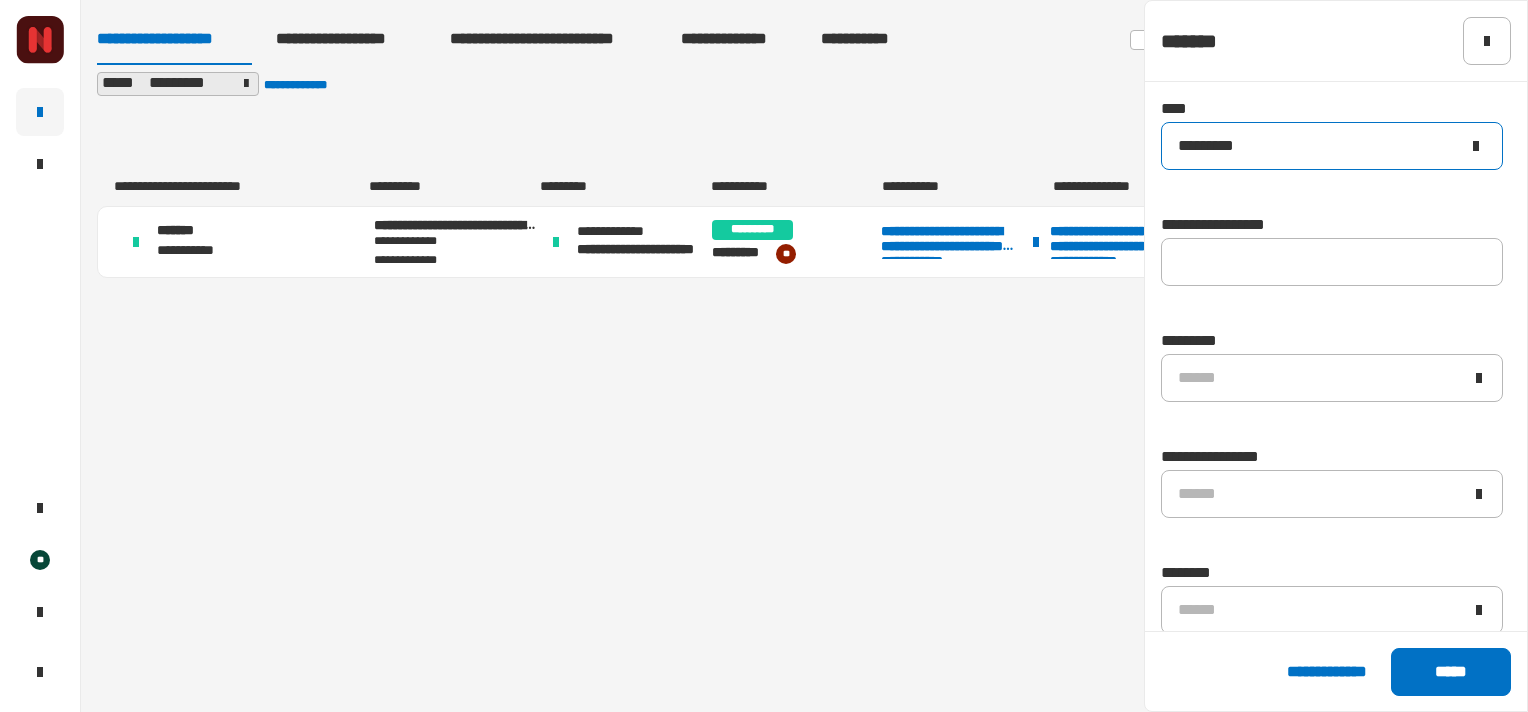 click on "*********" 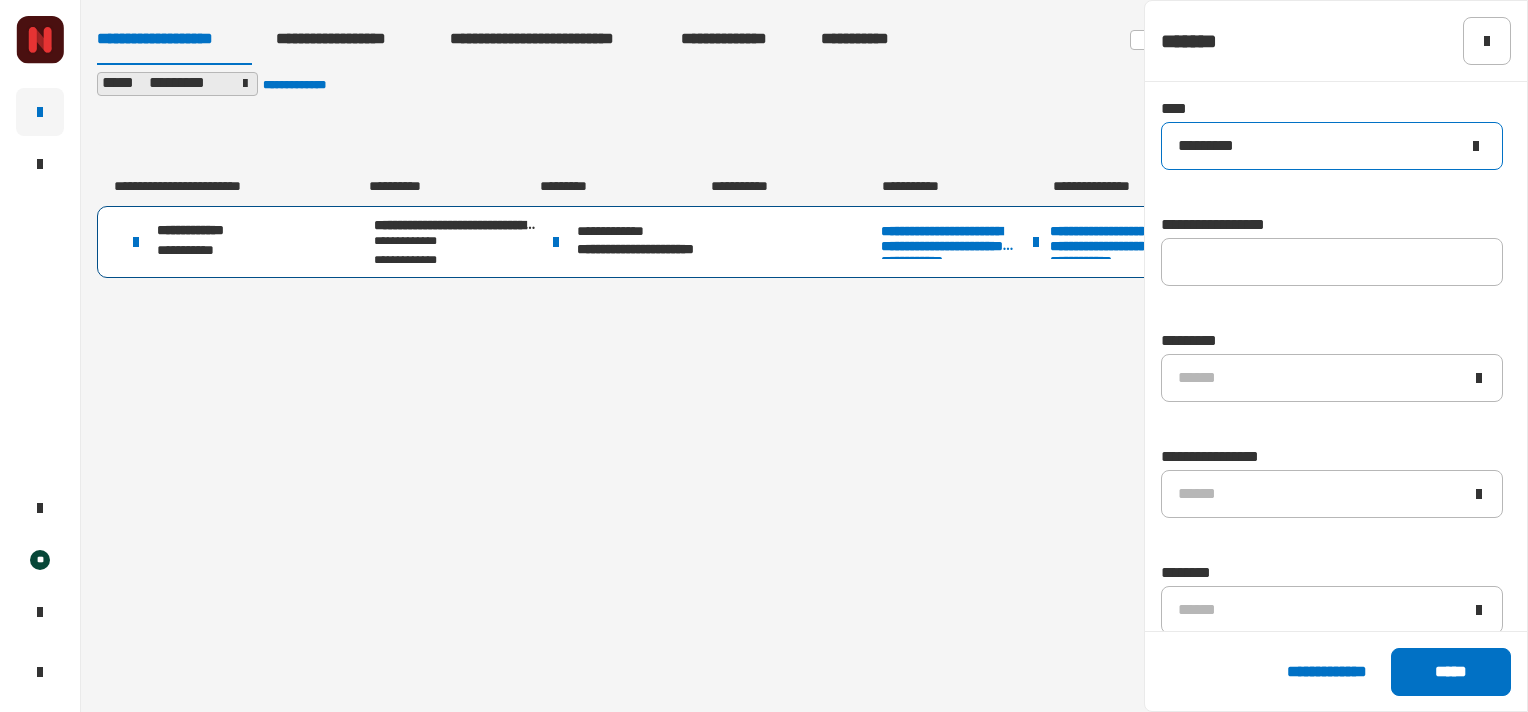 type on "*********" 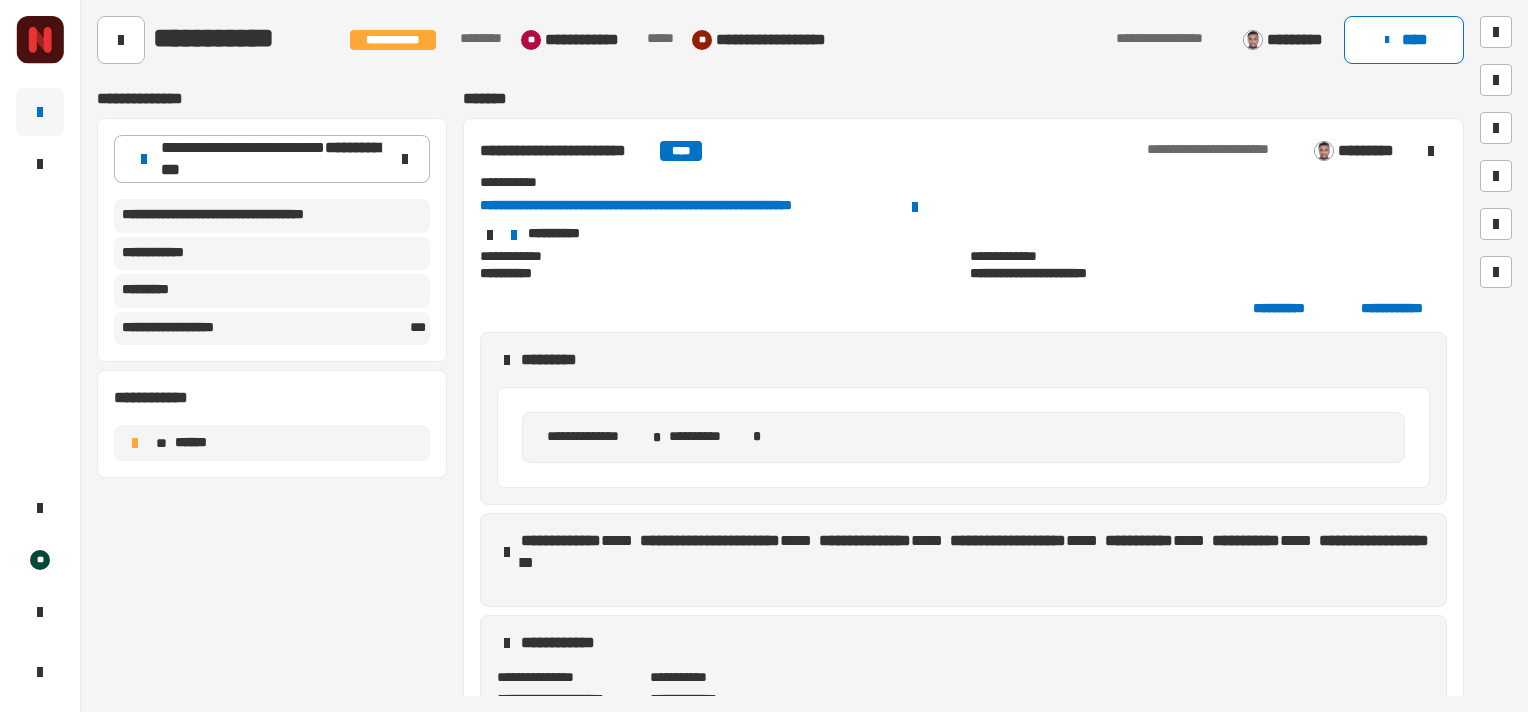 scroll, scrollTop: 0, scrollLeft: 0, axis: both 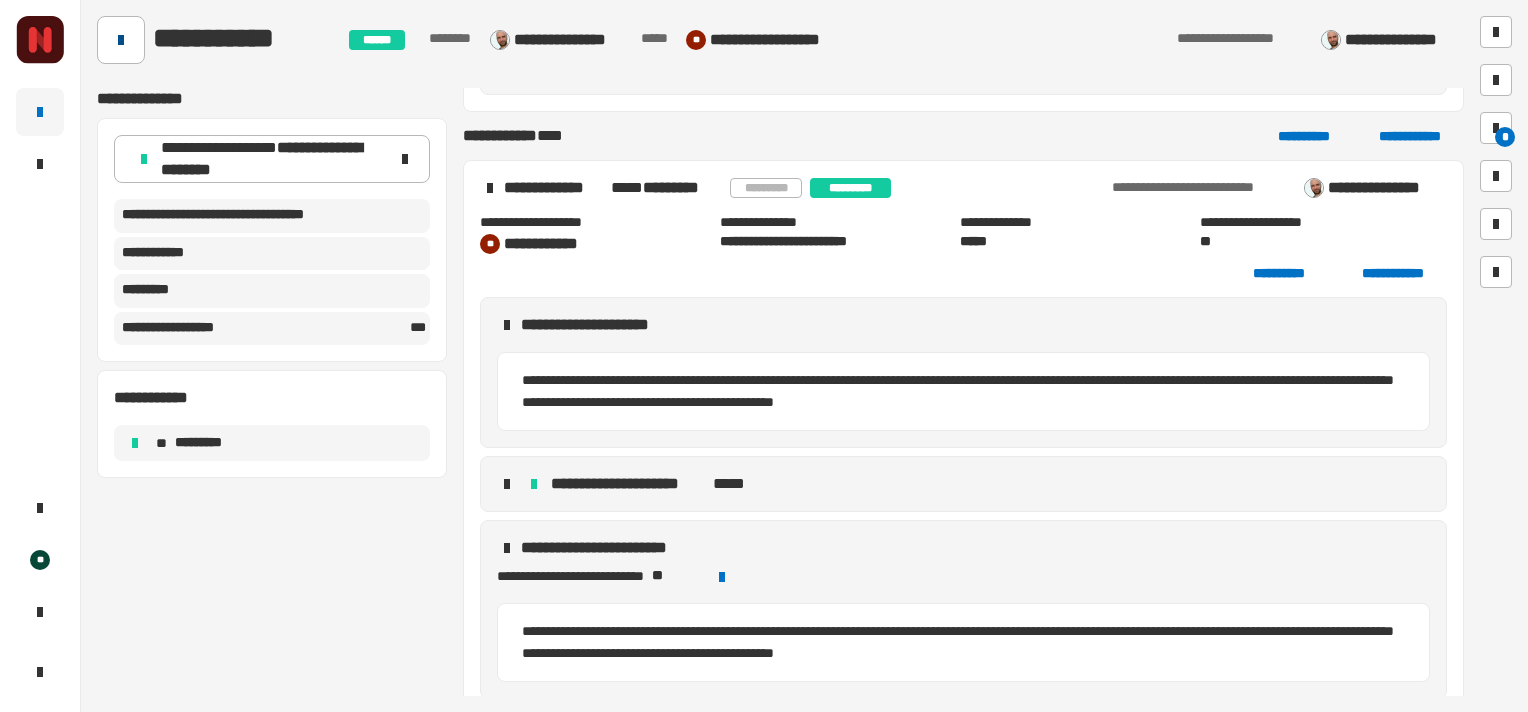 click 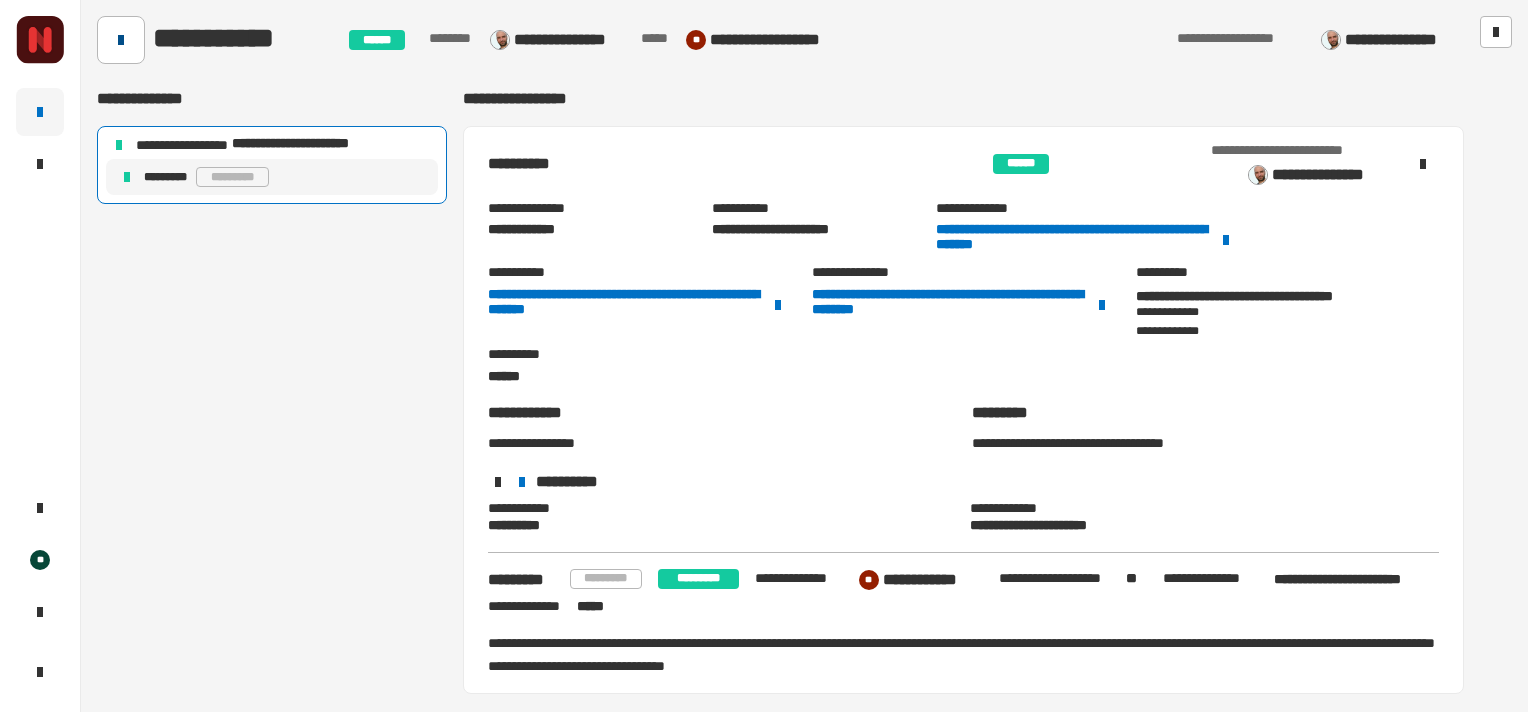 click 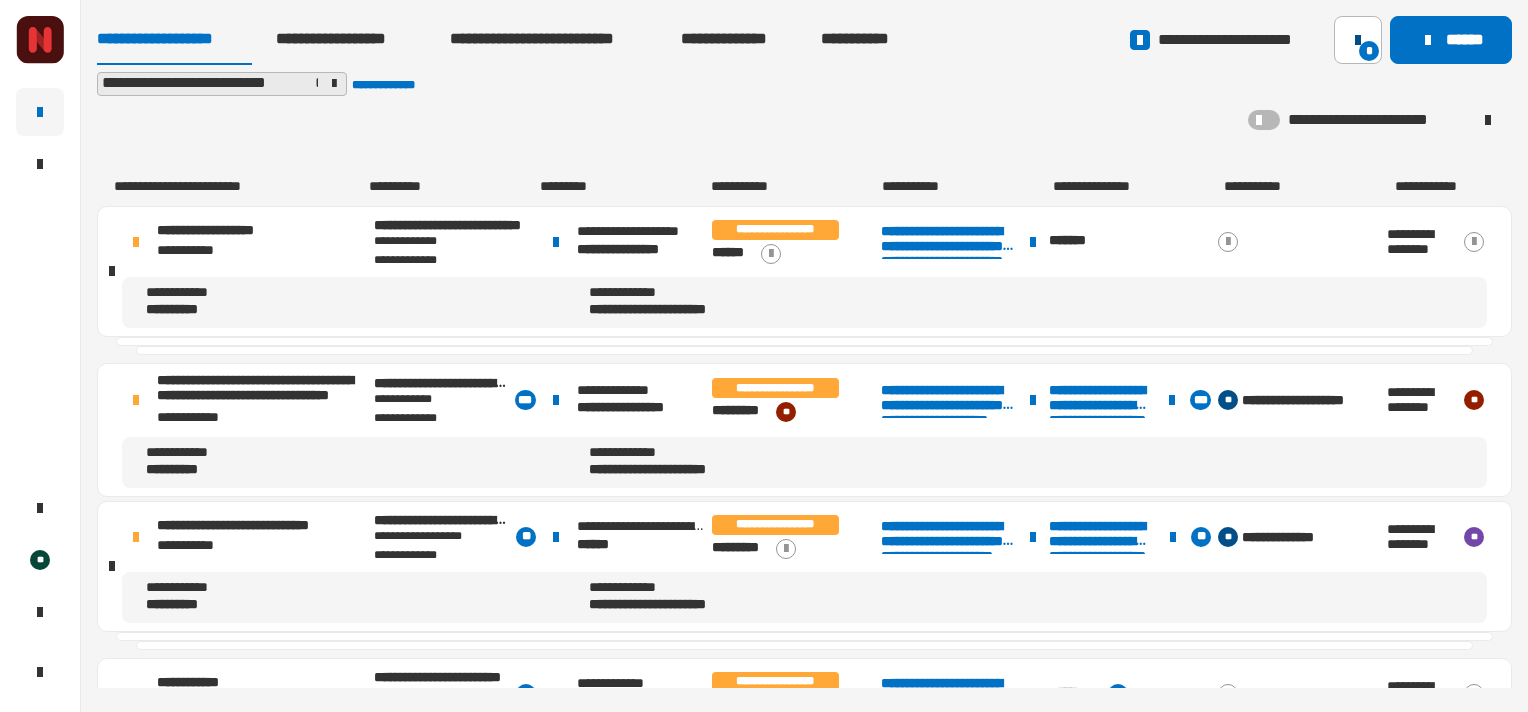 click 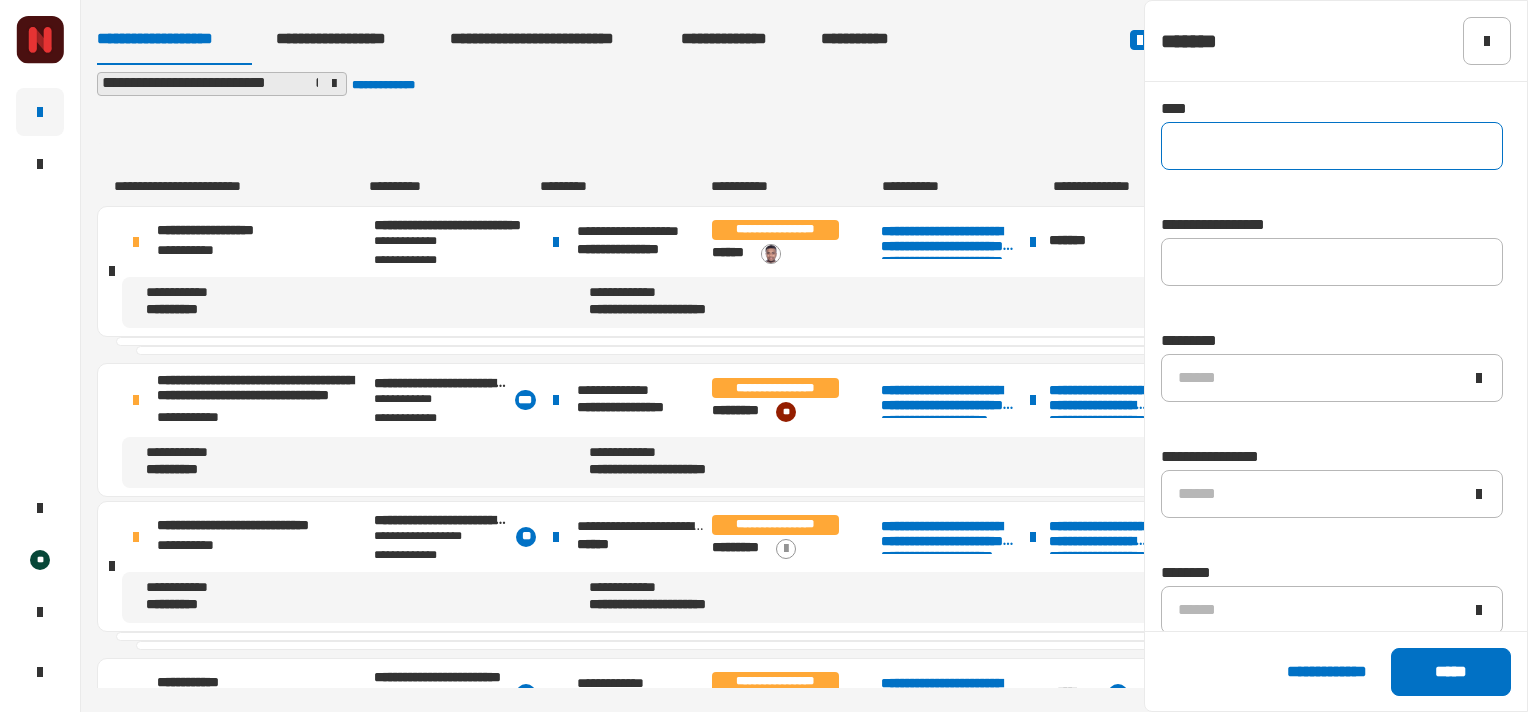 click 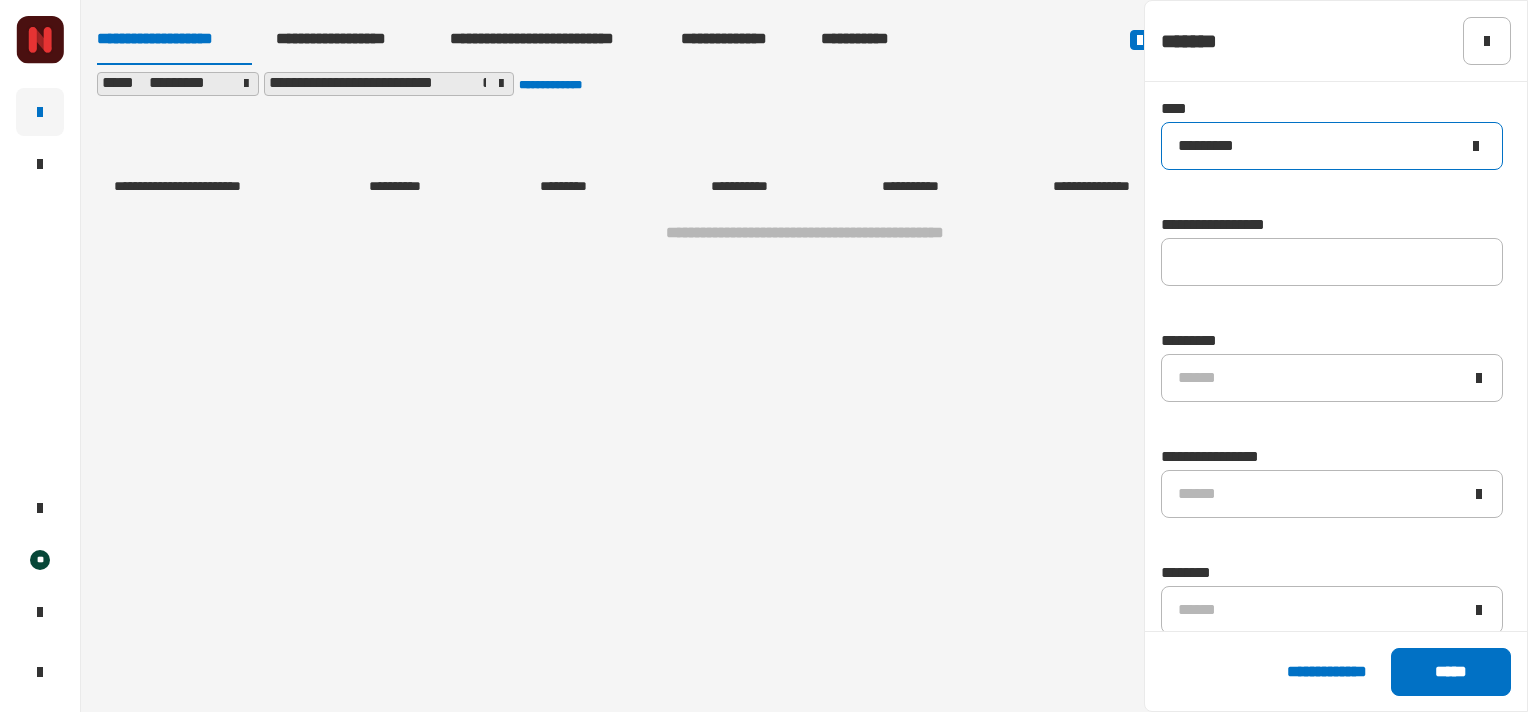 type on "*********" 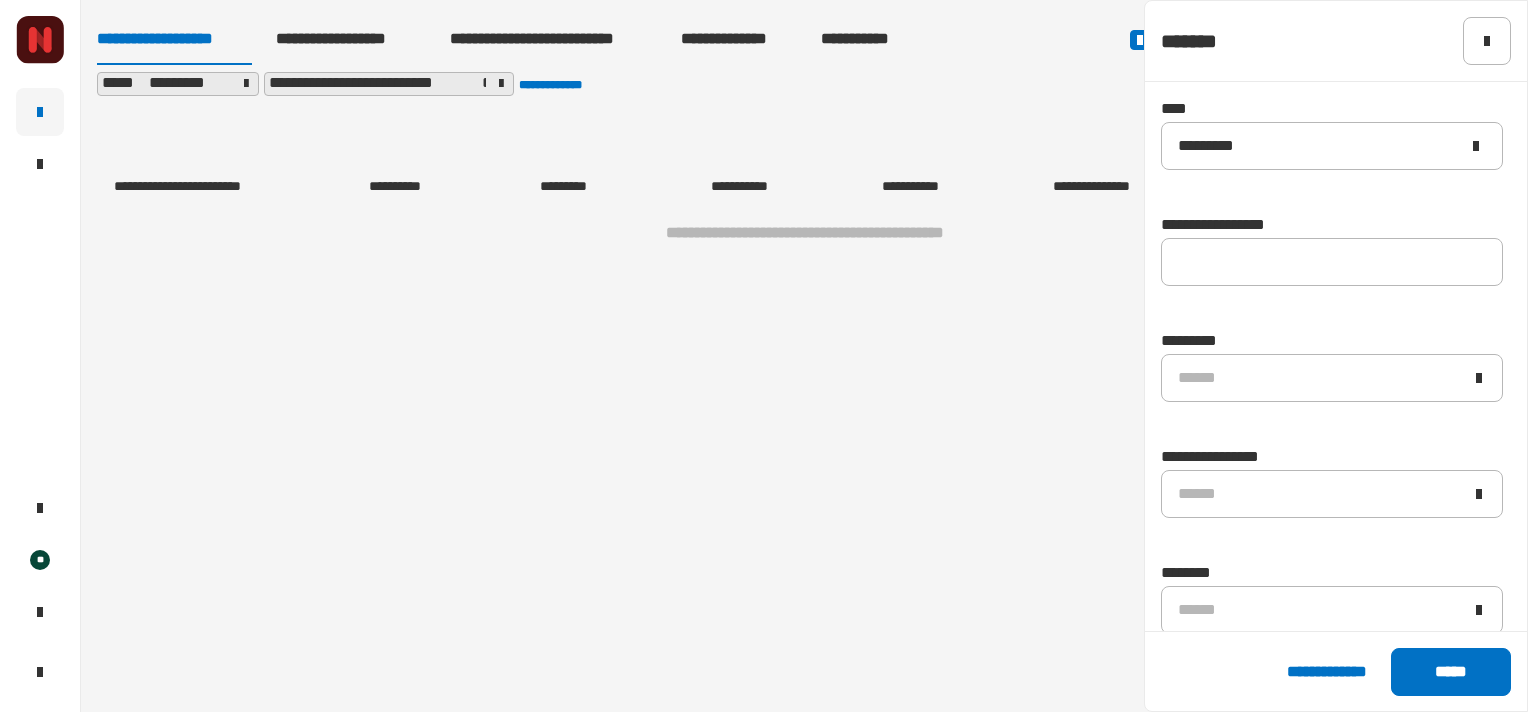 click 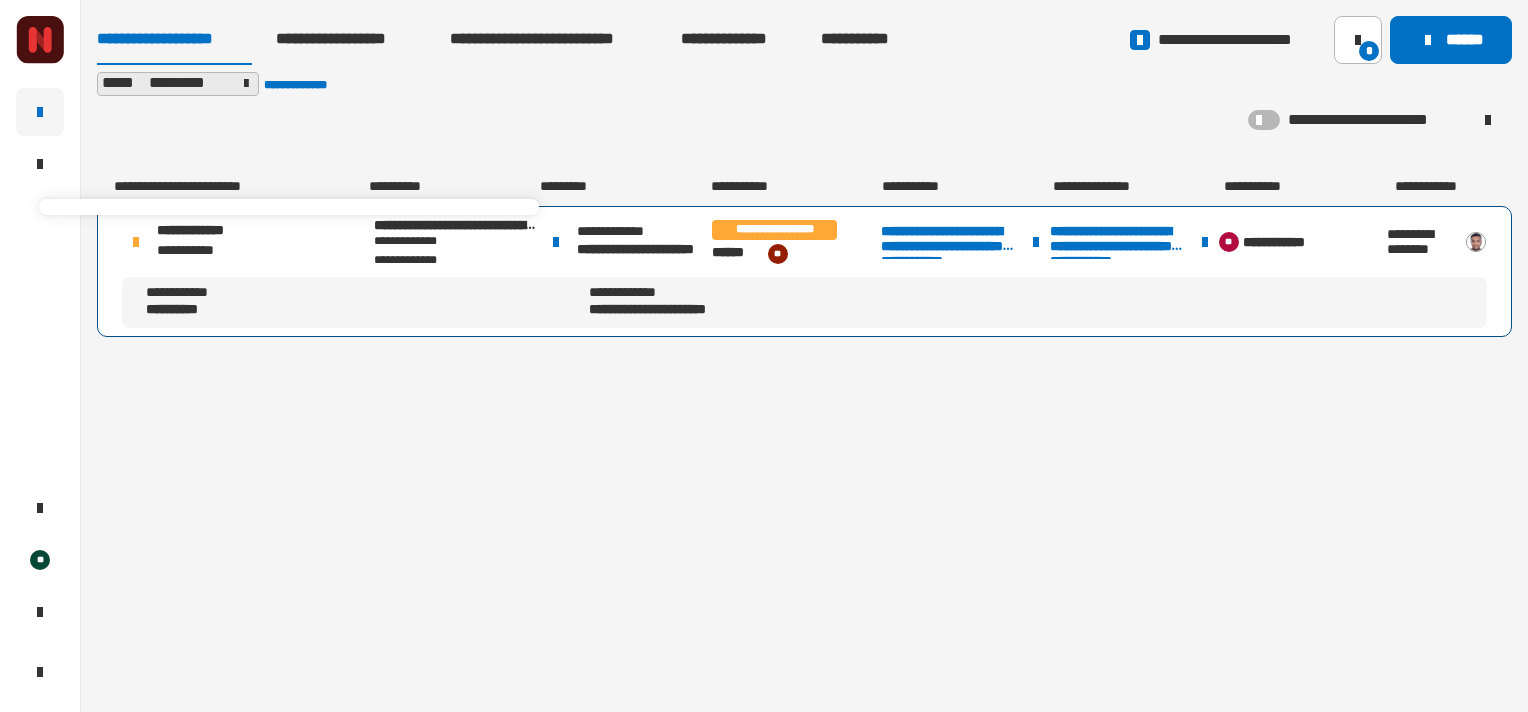 click on "**********" at bounding box center [456, 241] 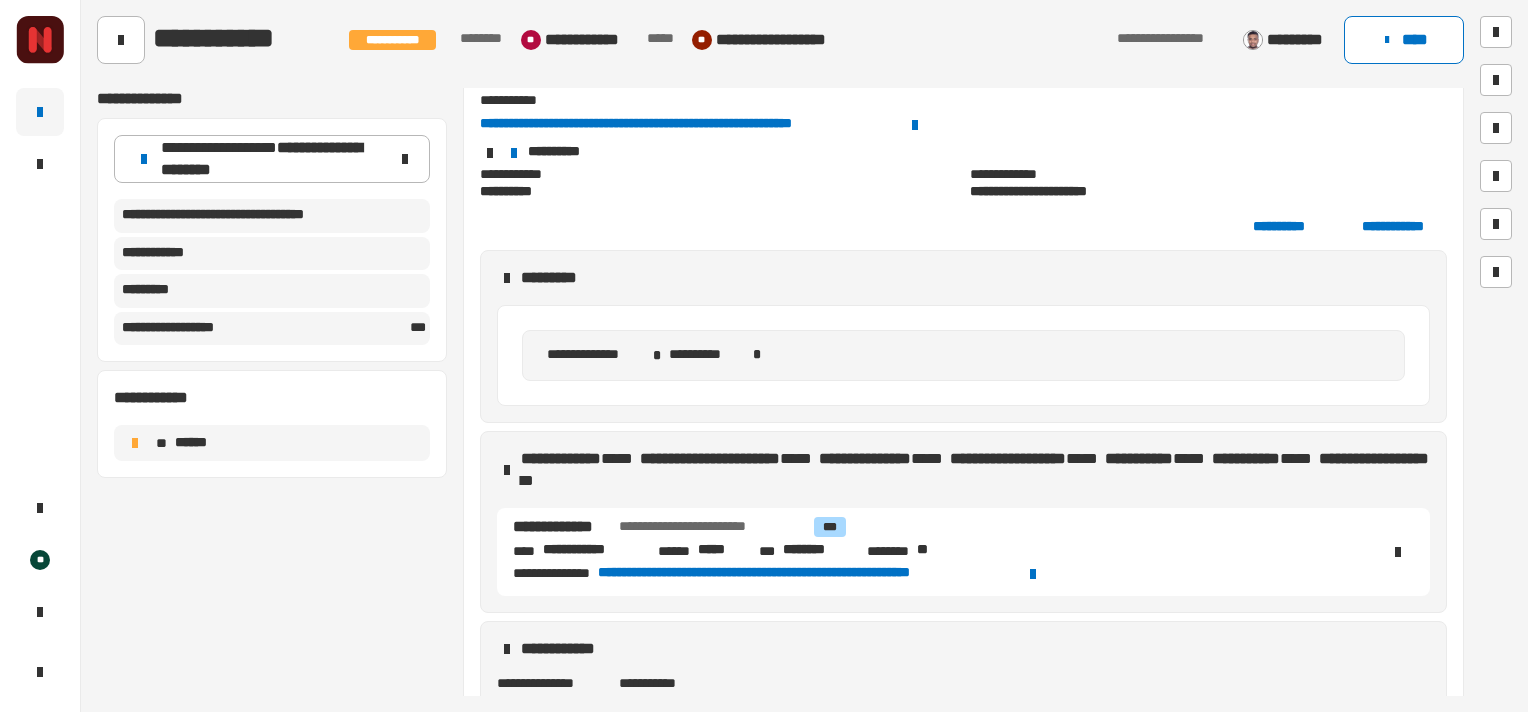 scroll, scrollTop: 0, scrollLeft: 0, axis: both 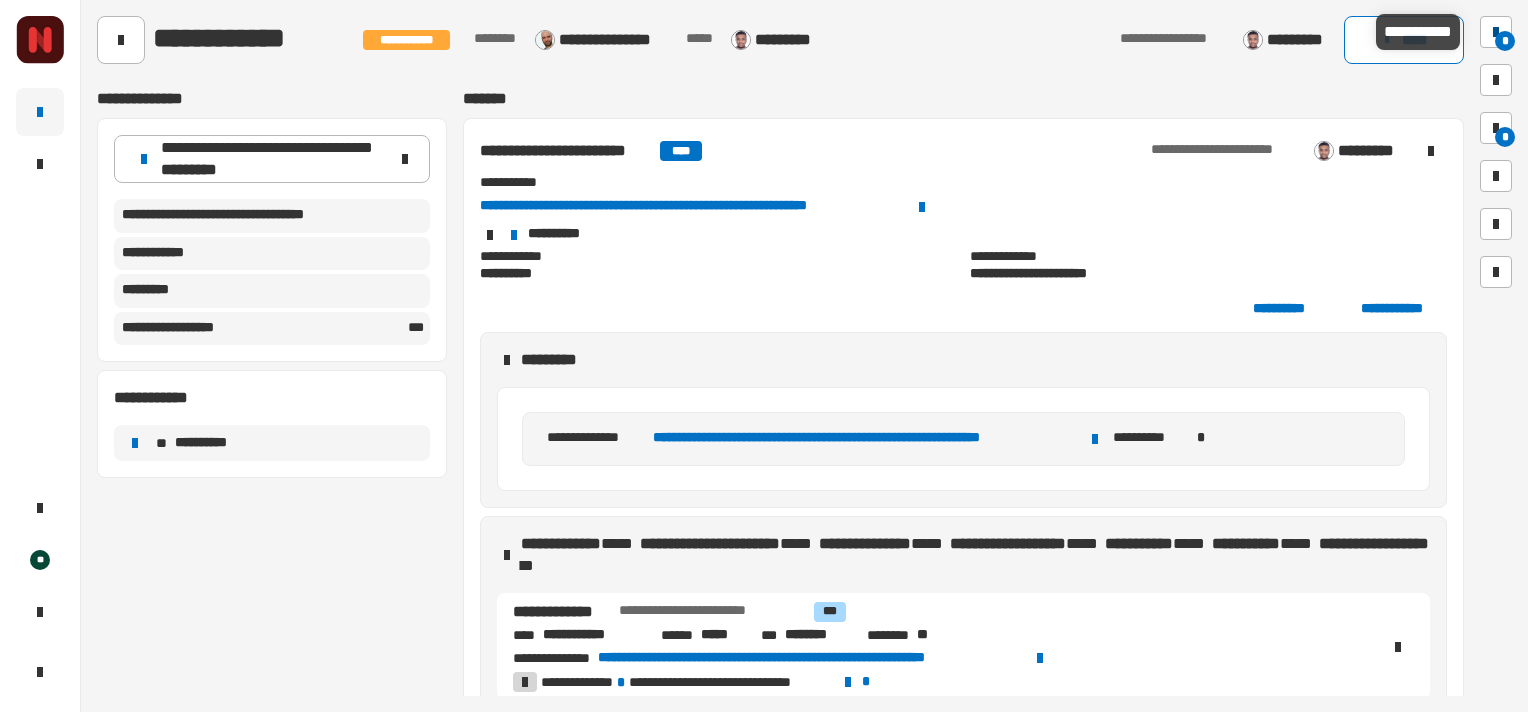 click at bounding box center [1496, 32] 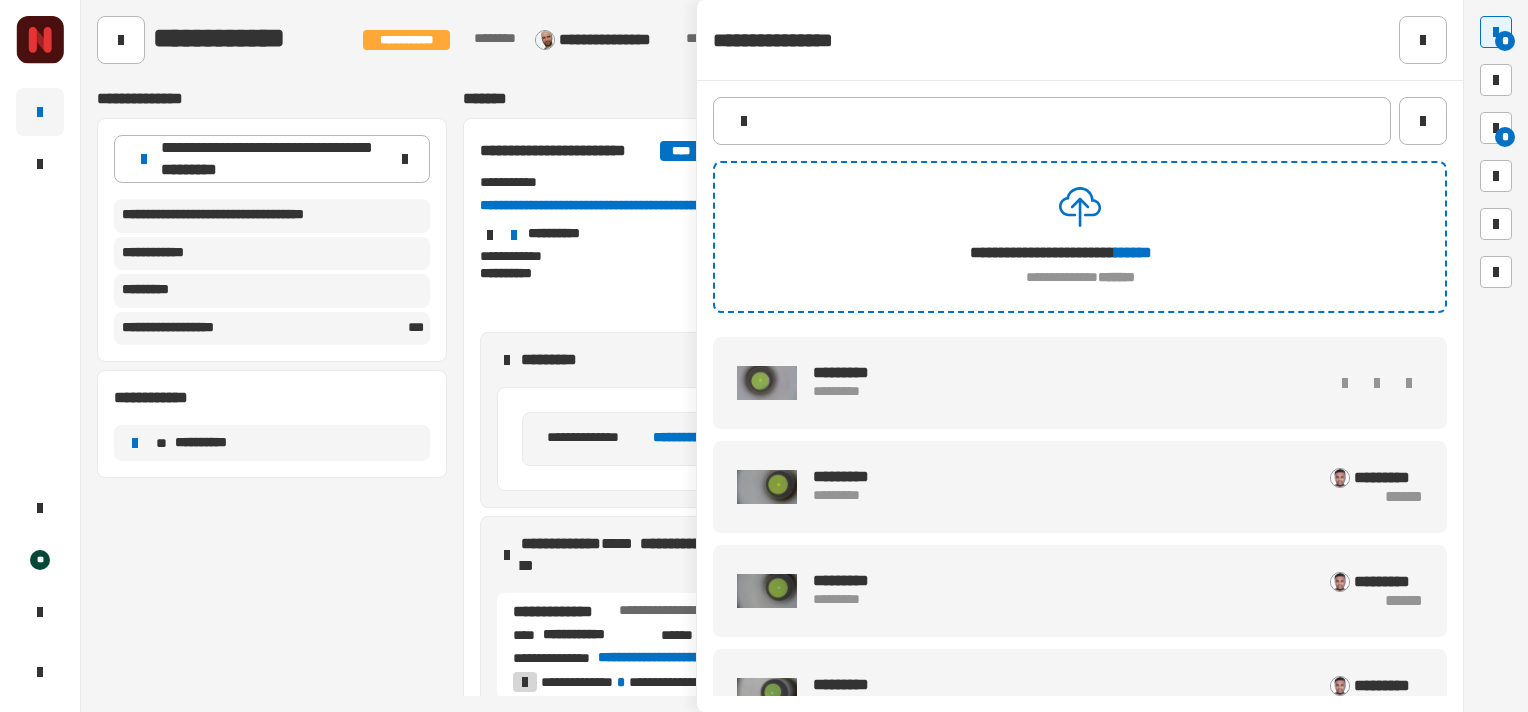 click at bounding box center (767, 383) 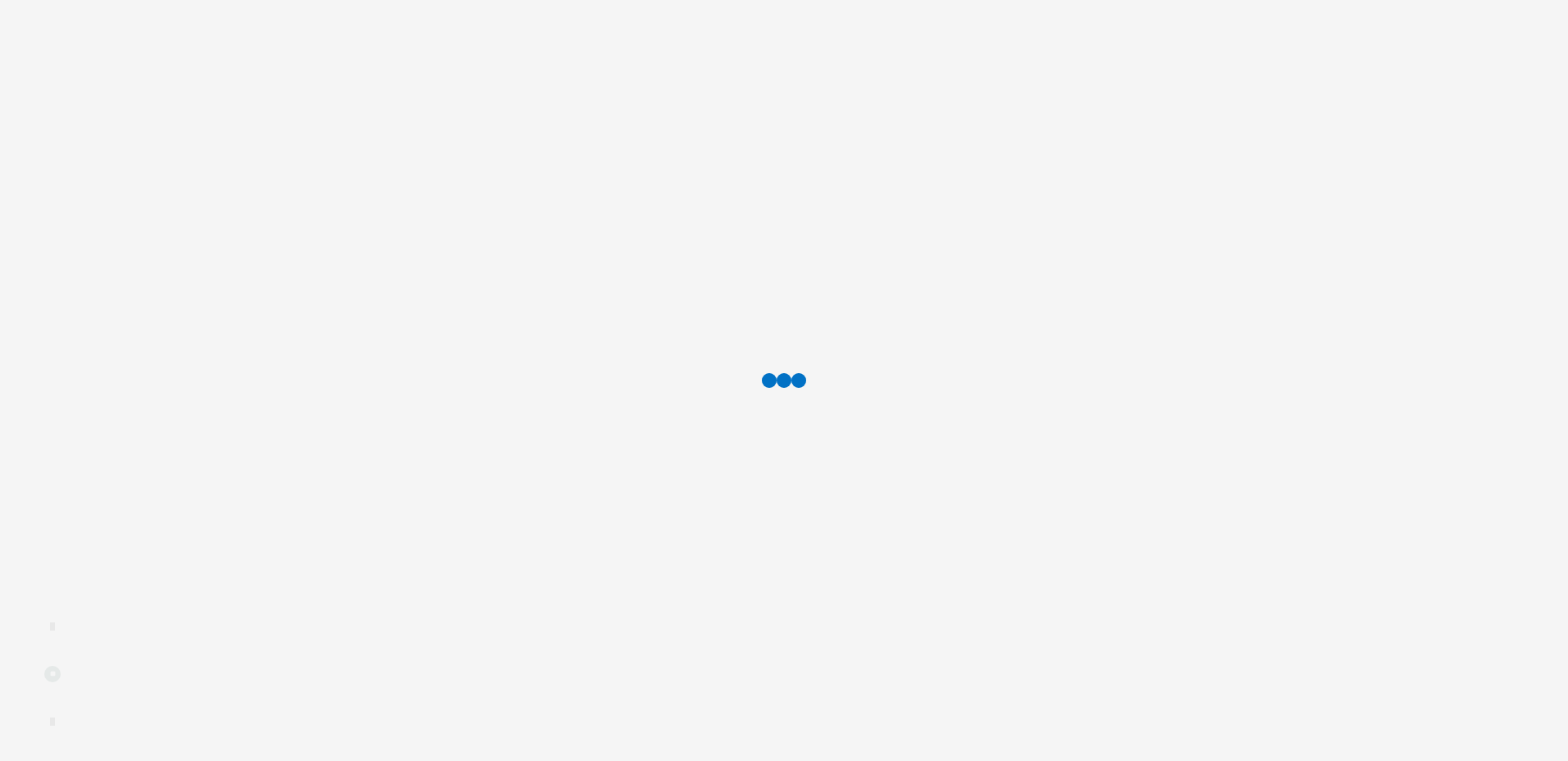 scroll, scrollTop: 0, scrollLeft: 0, axis: both 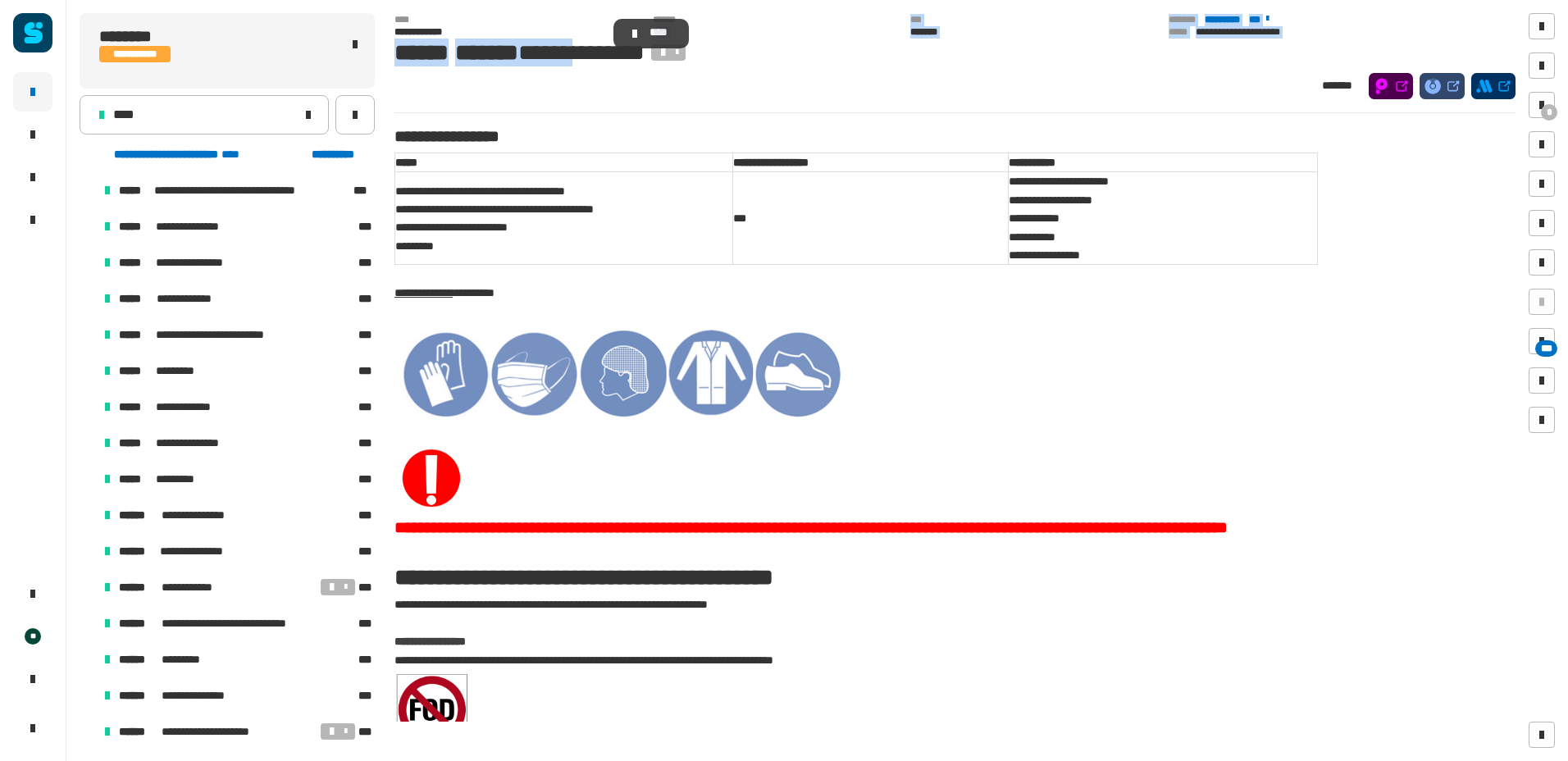 drag, startPoint x: 623, startPoint y: 39, endPoint x: 590, endPoint y: 34, distance: 33.37664 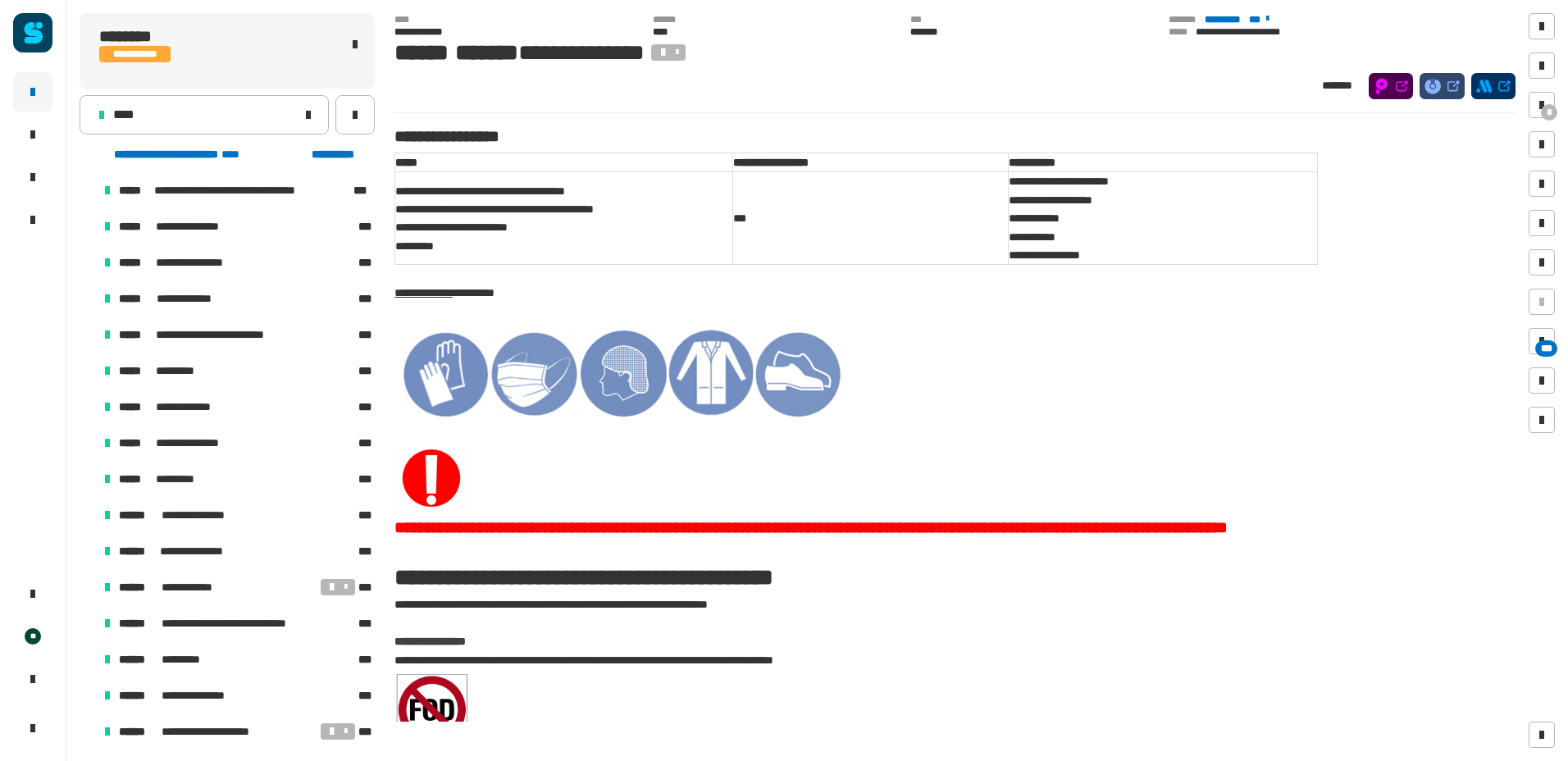 click on "****" 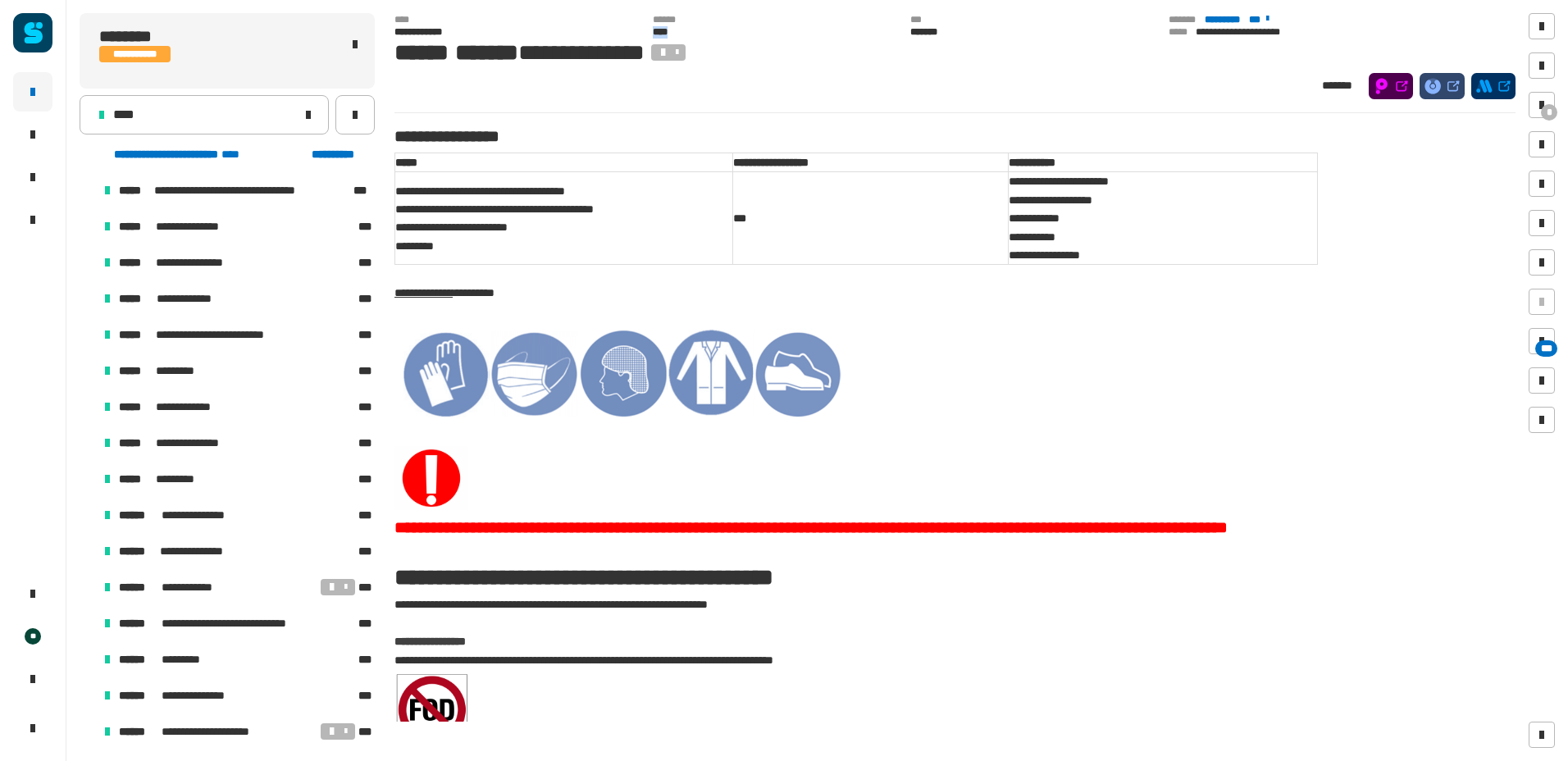 click on "****" 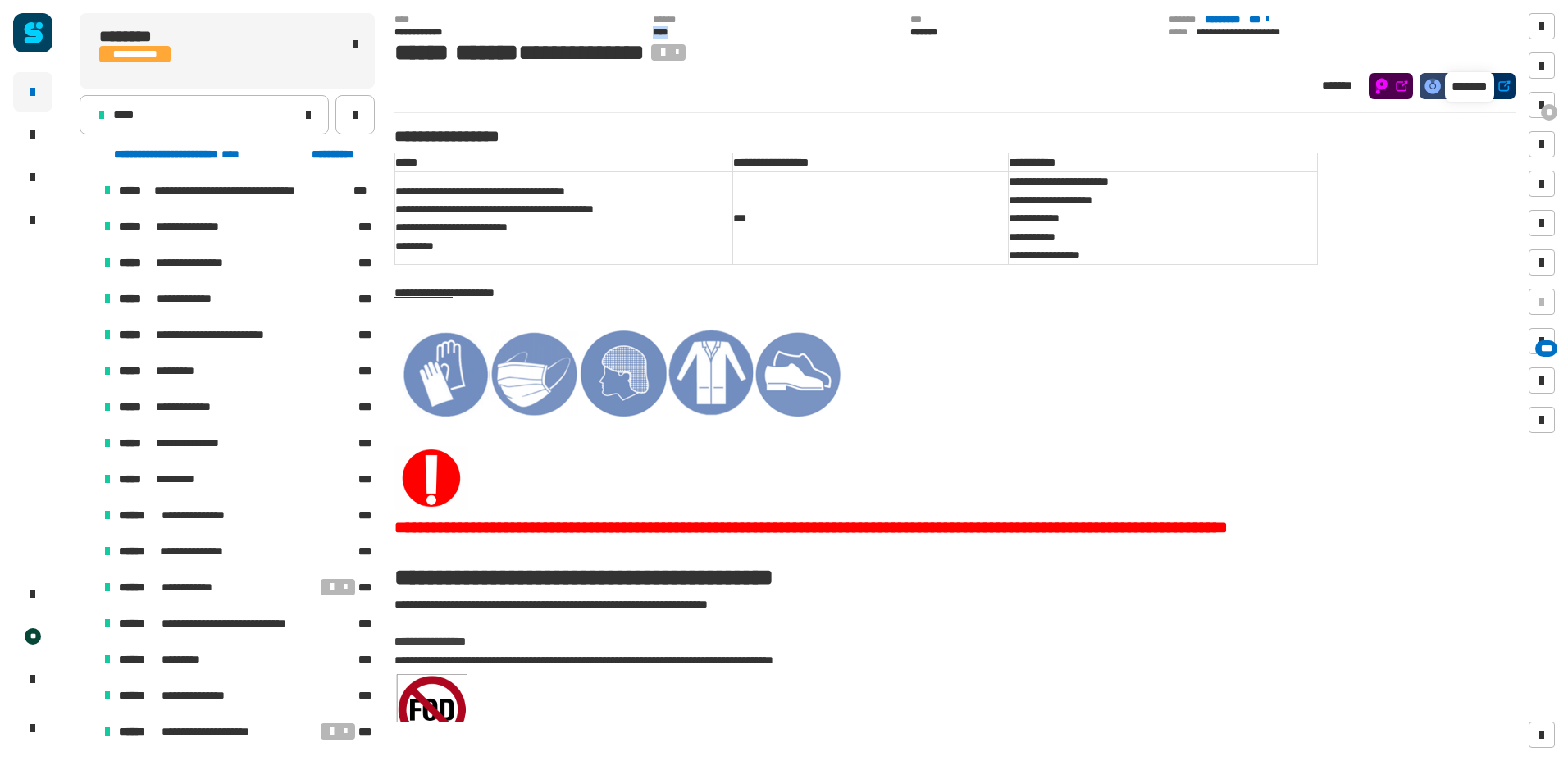 click 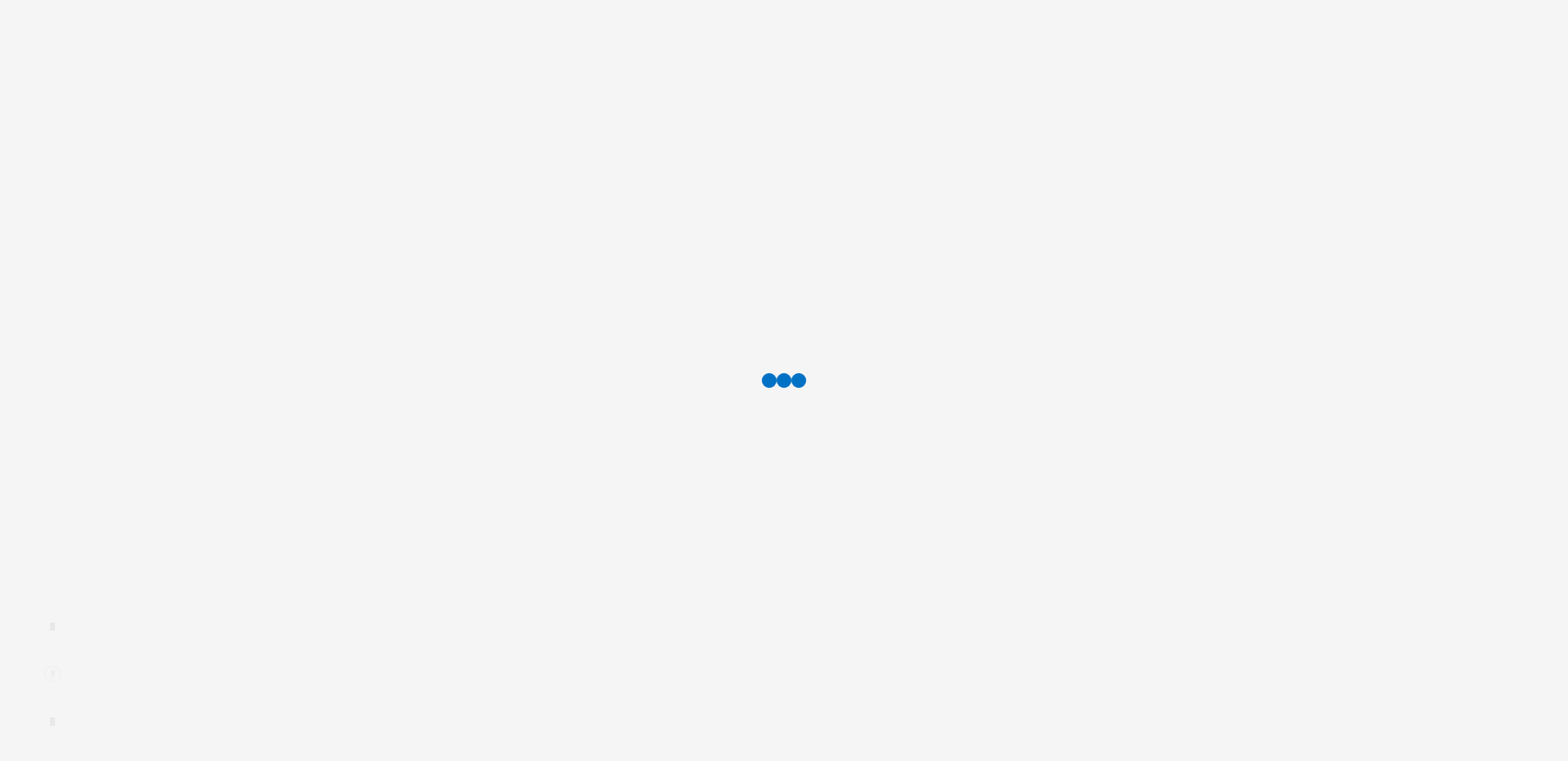 scroll, scrollTop: 0, scrollLeft: 0, axis: both 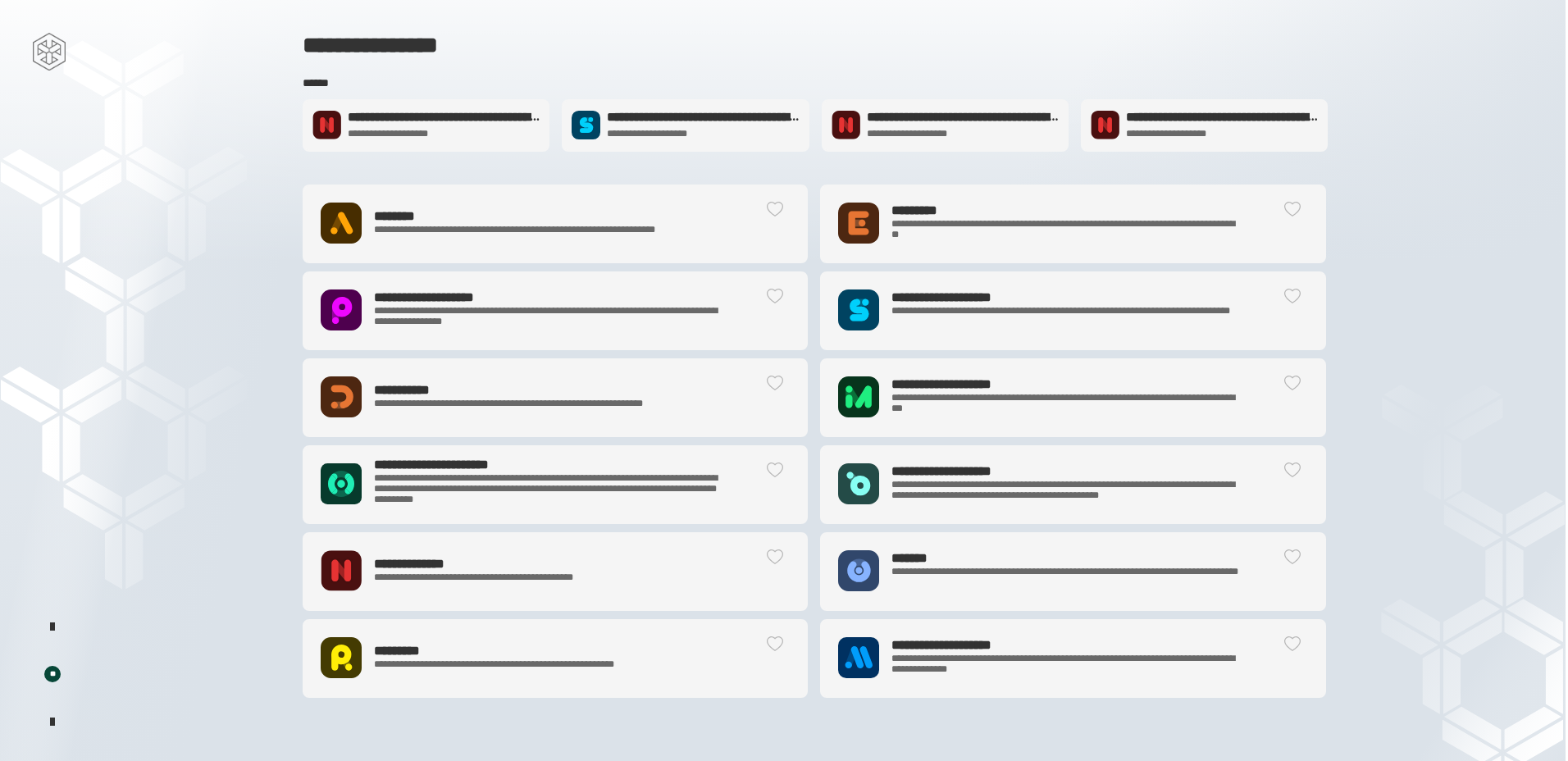 click on "**********" 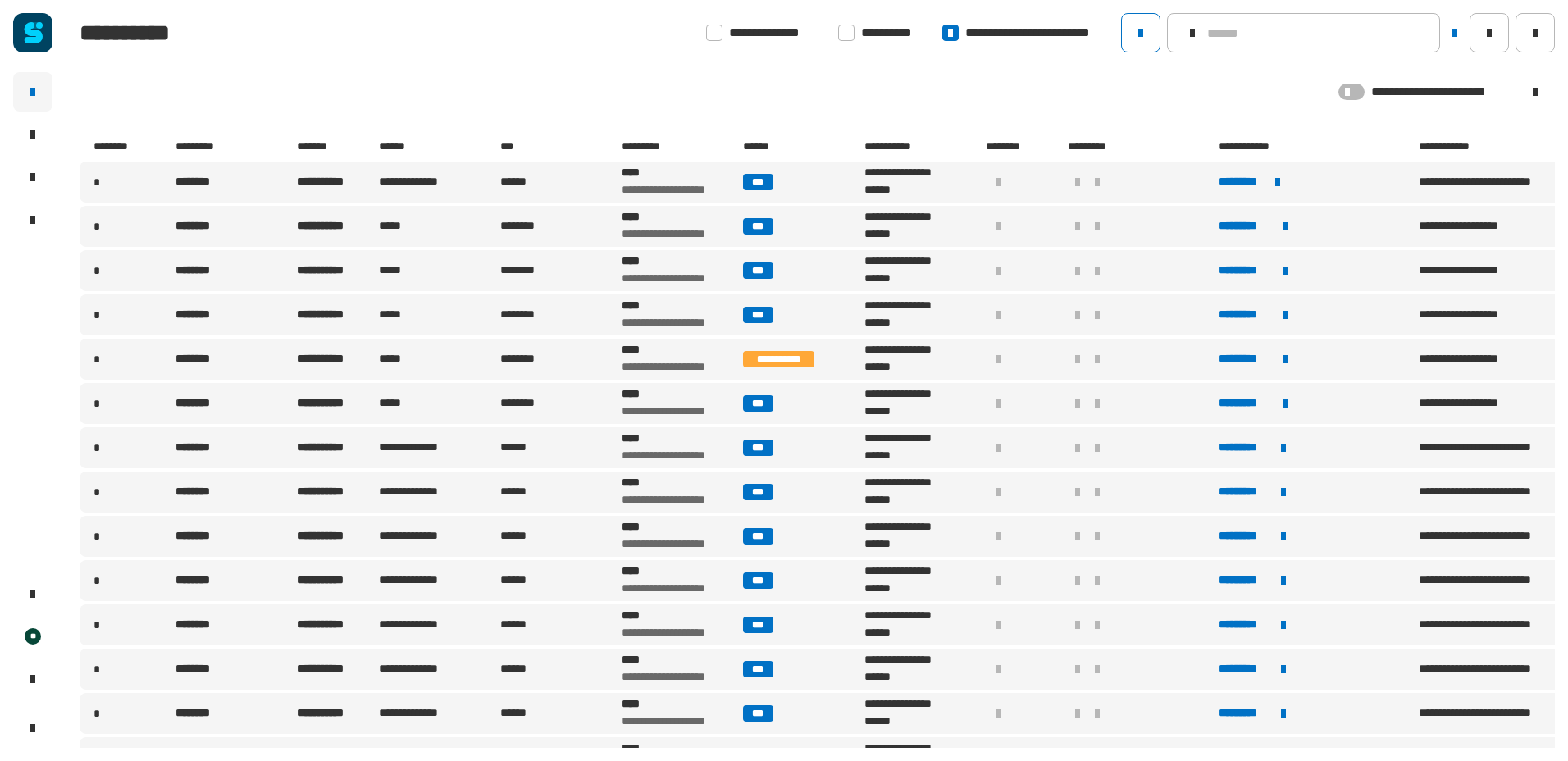 click 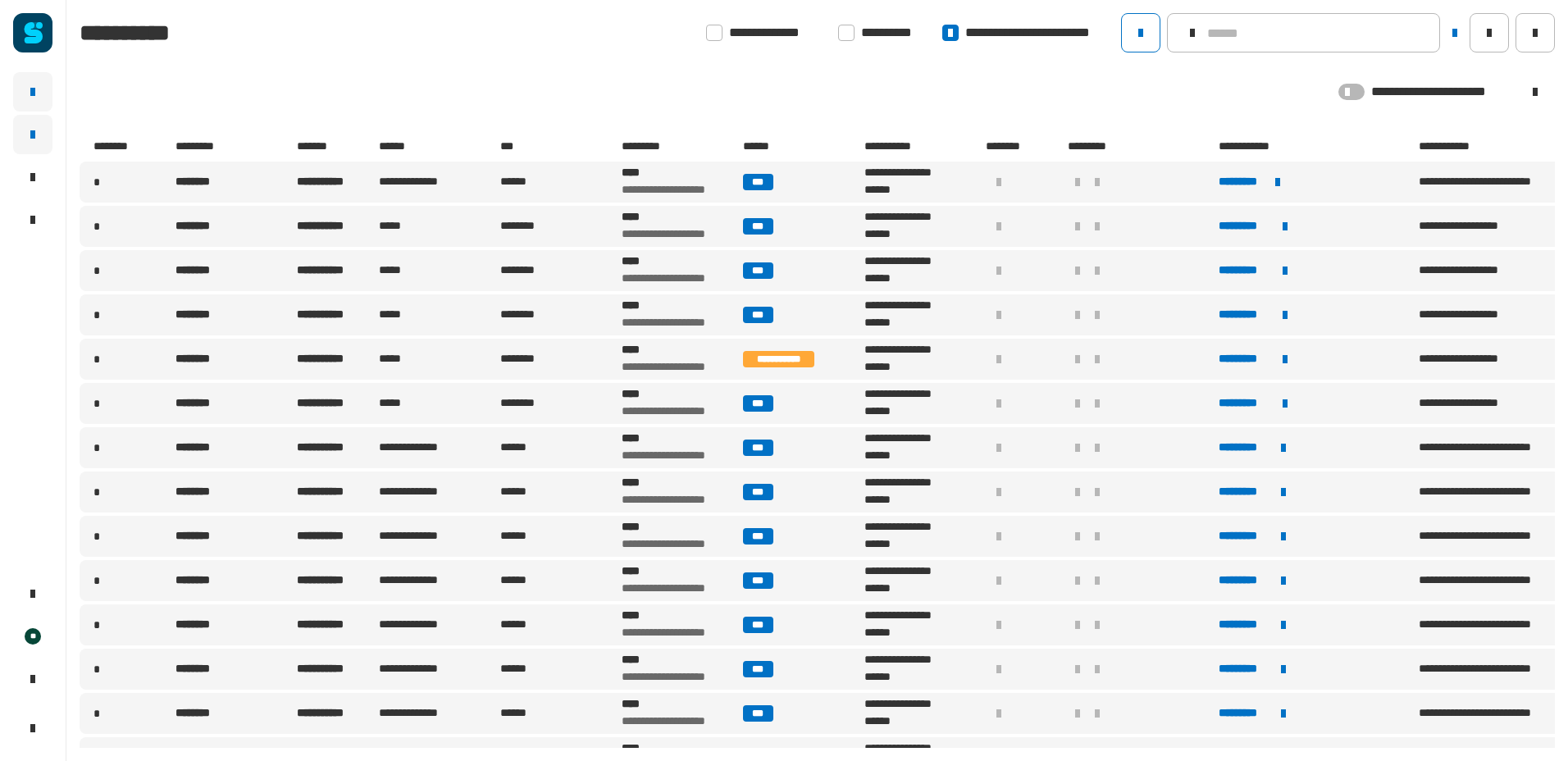 click 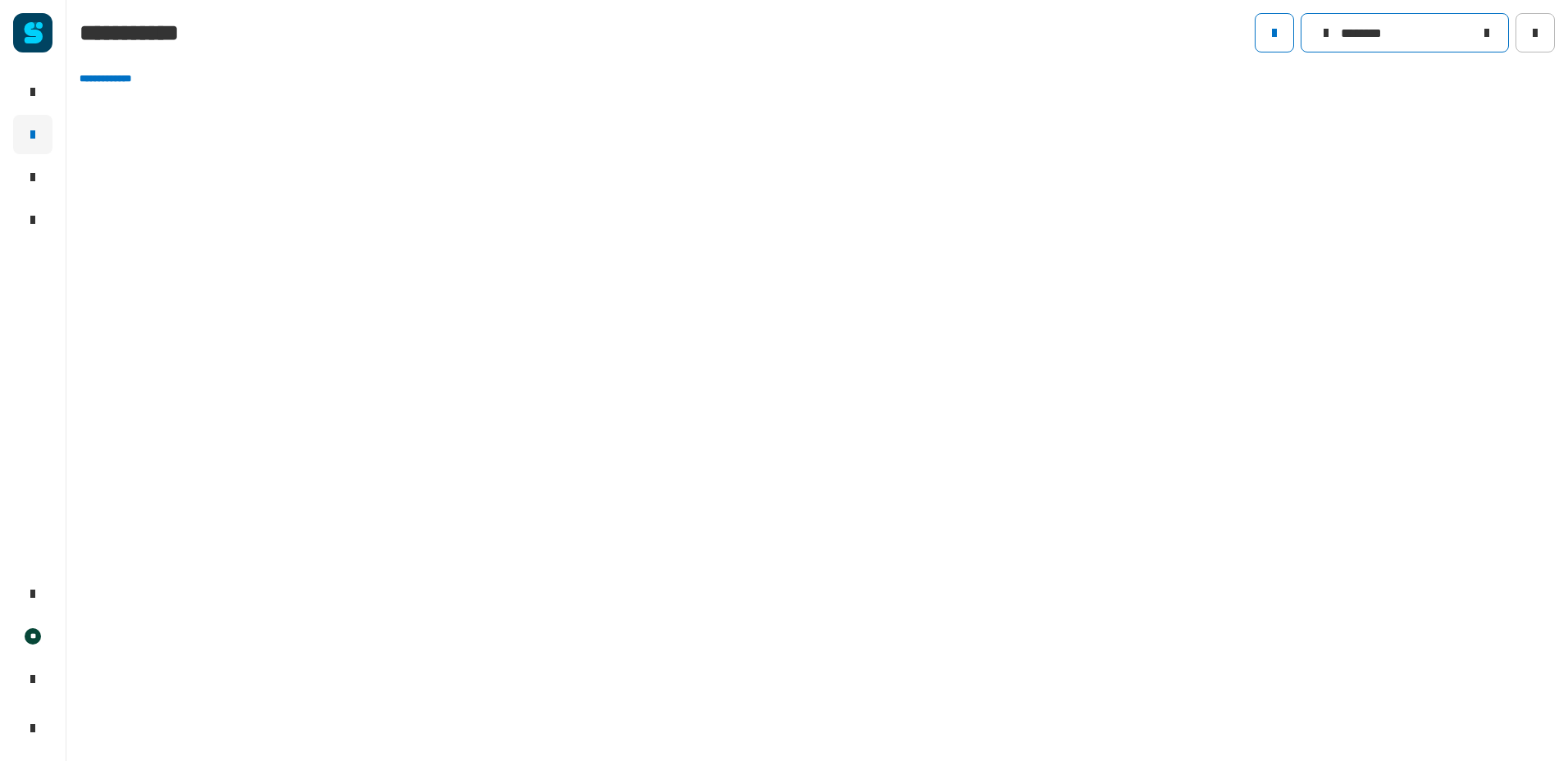 drag, startPoint x: 1420, startPoint y: 40, endPoint x: 1033, endPoint y: 39, distance: 387.00129 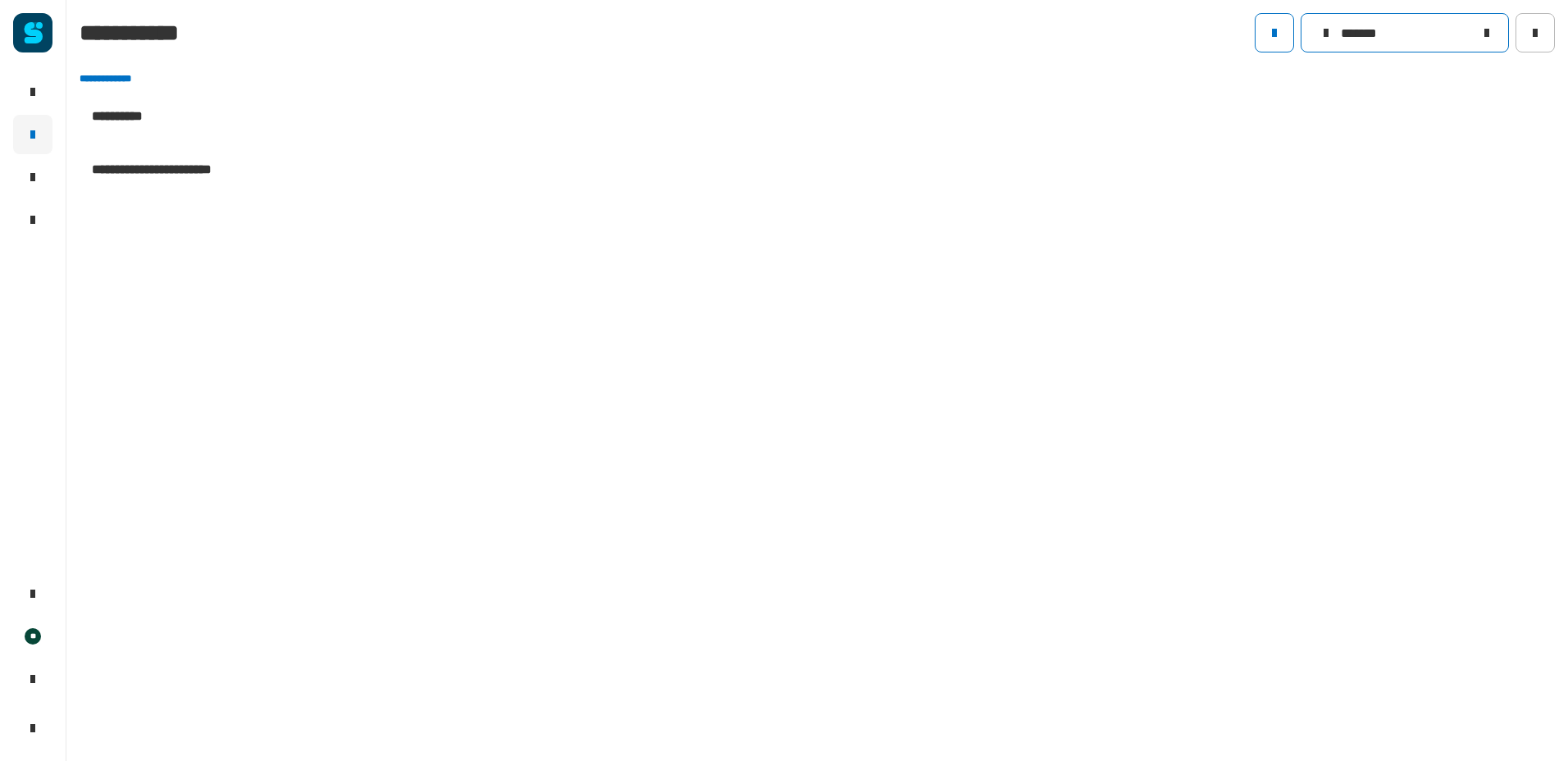 type on "*******" 